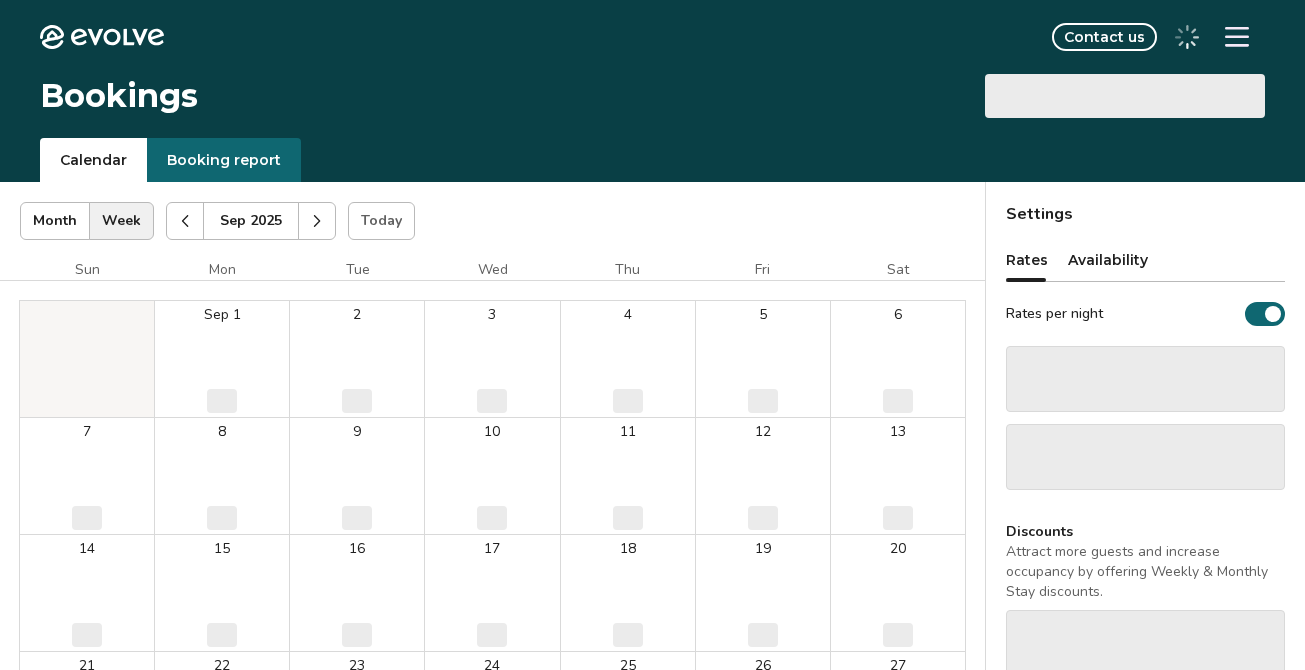 scroll, scrollTop: 0, scrollLeft: 0, axis: both 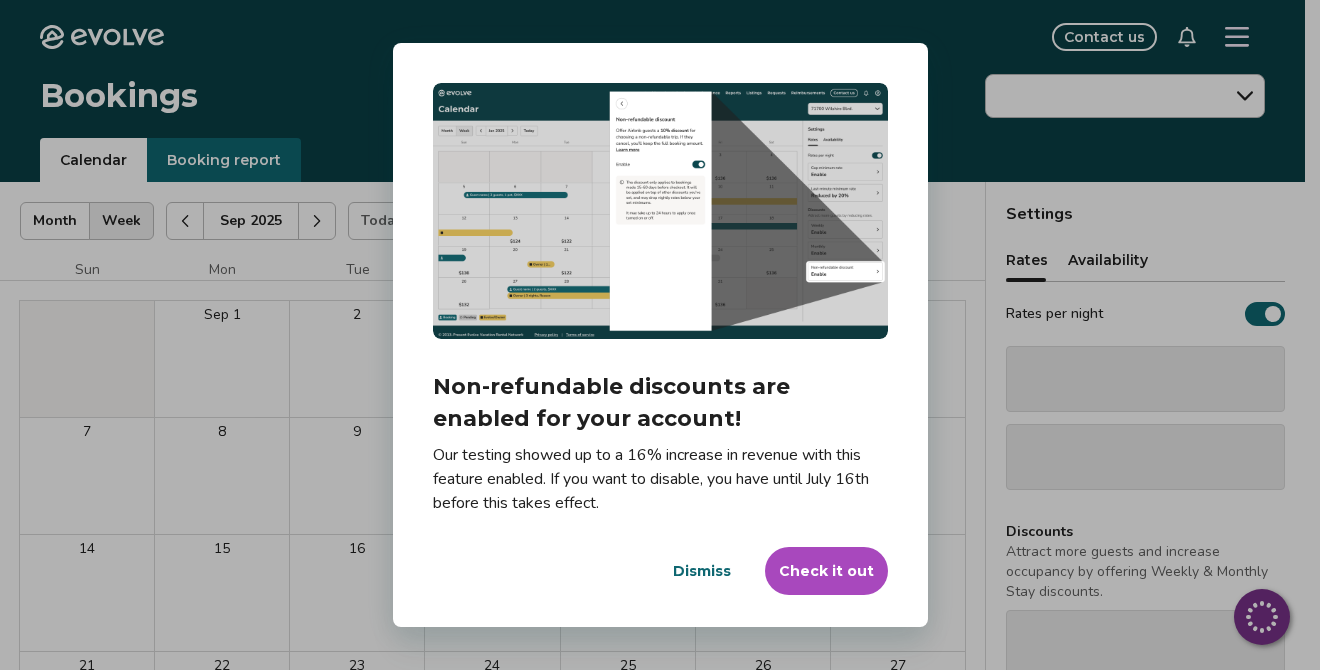 click on "Dialog Non-refundable discounts are enabled for your account! Our testing showed up to a 16% increase in revenue with this feature enabled. If you want to disable, you have until July 16th before this takes effect. Dismiss Check it out" at bounding box center (660, 335) 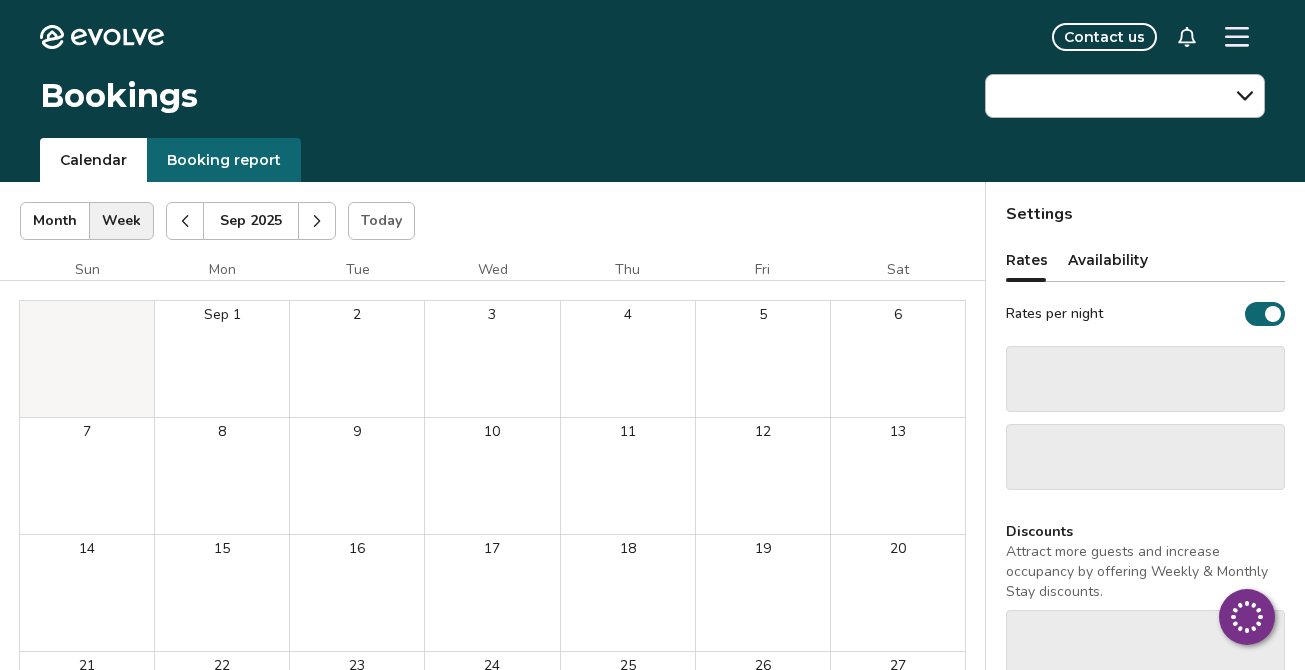 click 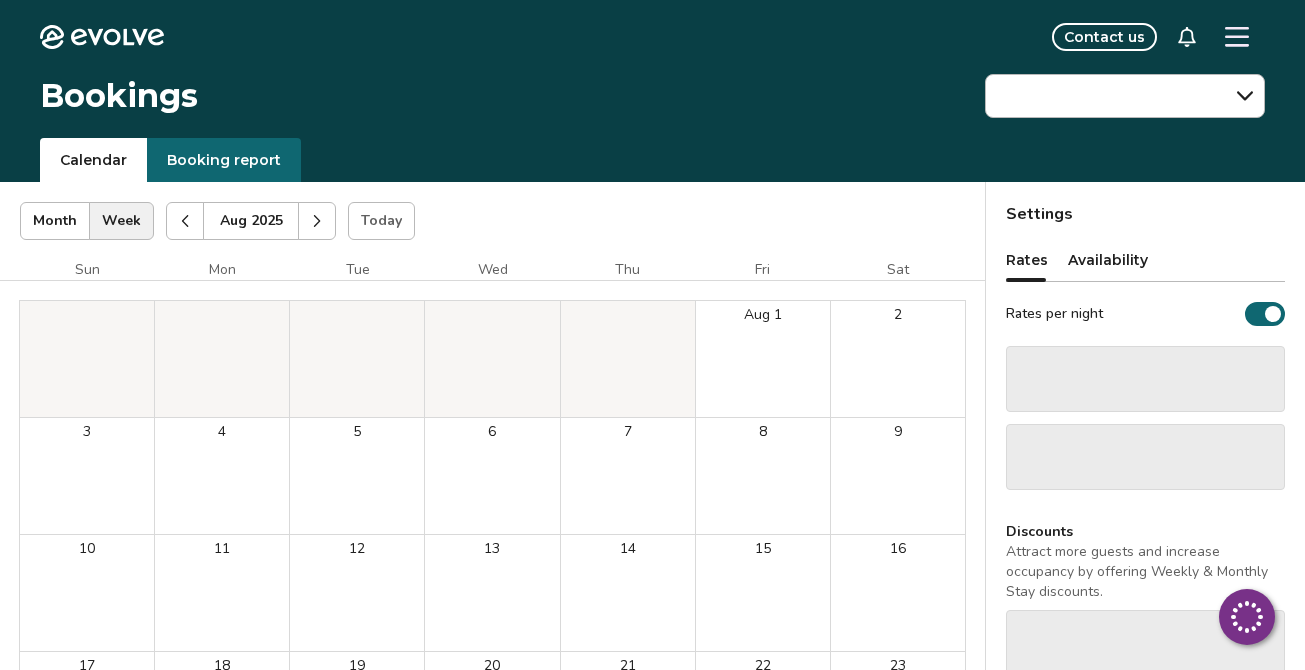 click 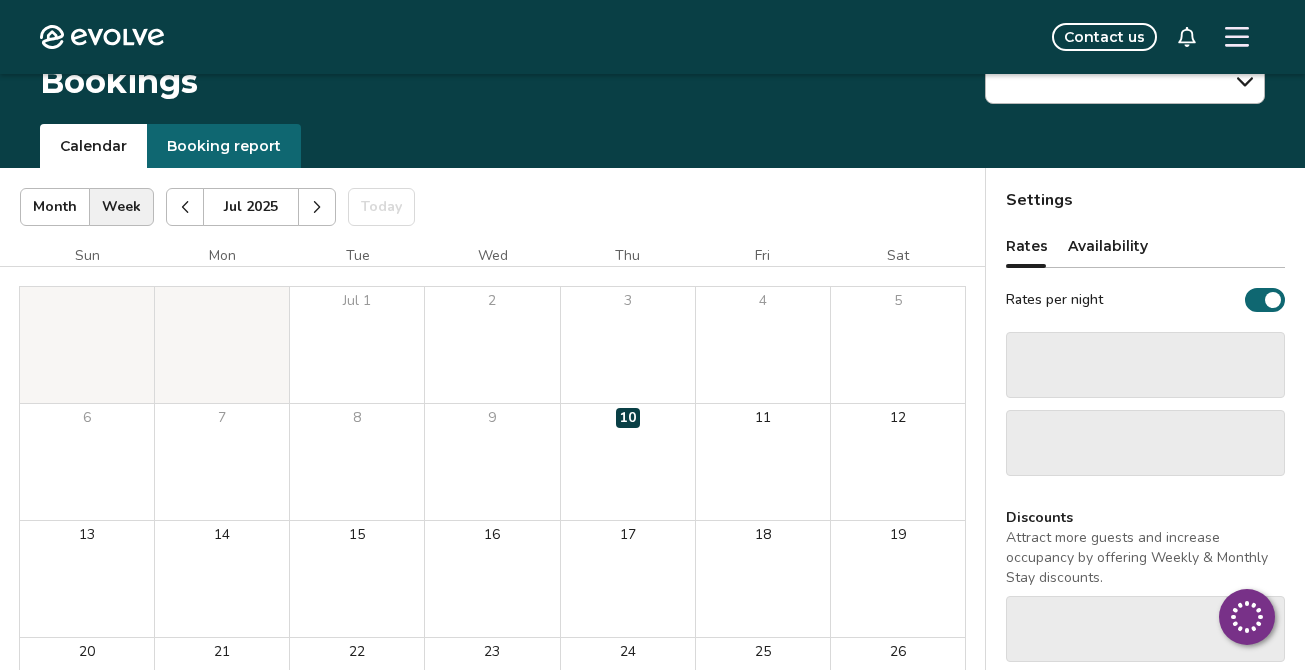 scroll, scrollTop: 0, scrollLeft: 0, axis: both 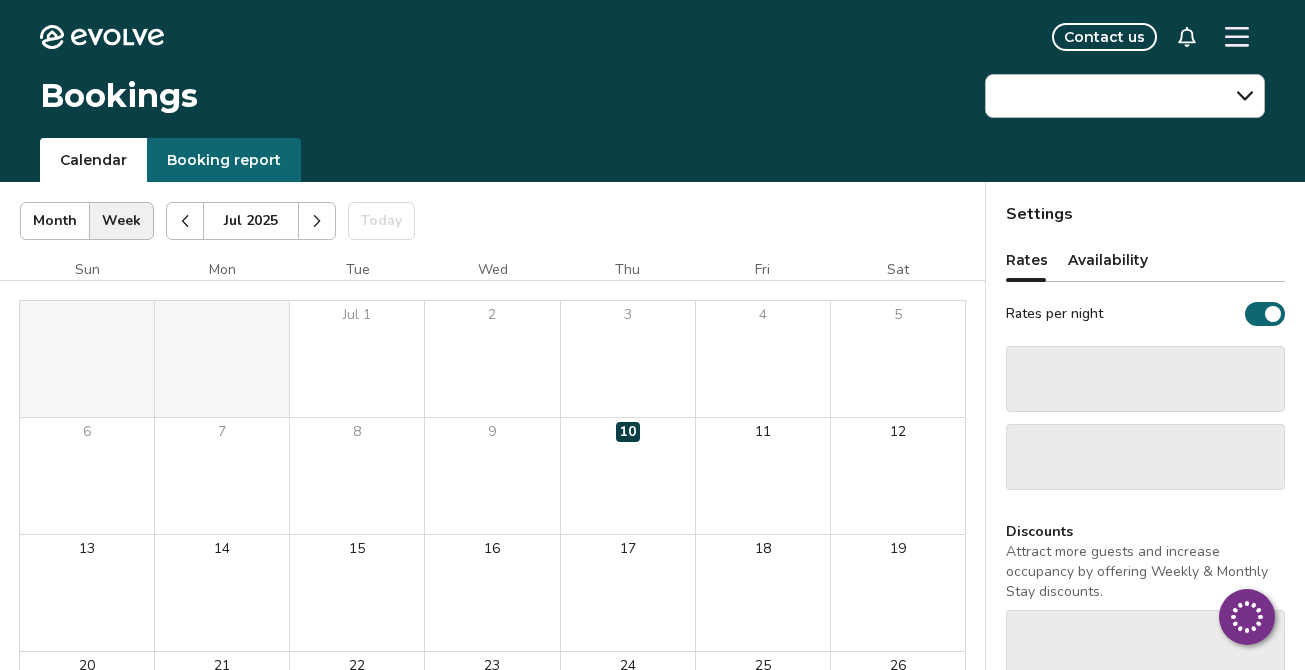 click on "Calendar" at bounding box center [93, 160] 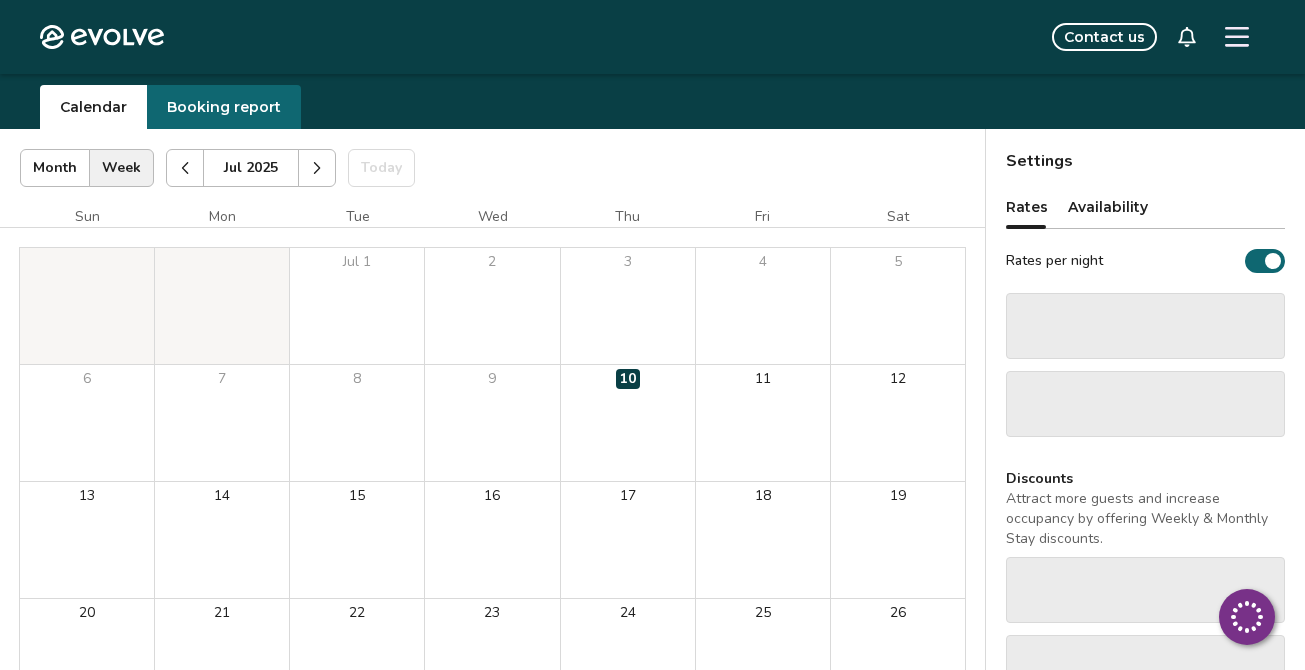 scroll, scrollTop: 22, scrollLeft: 0, axis: vertical 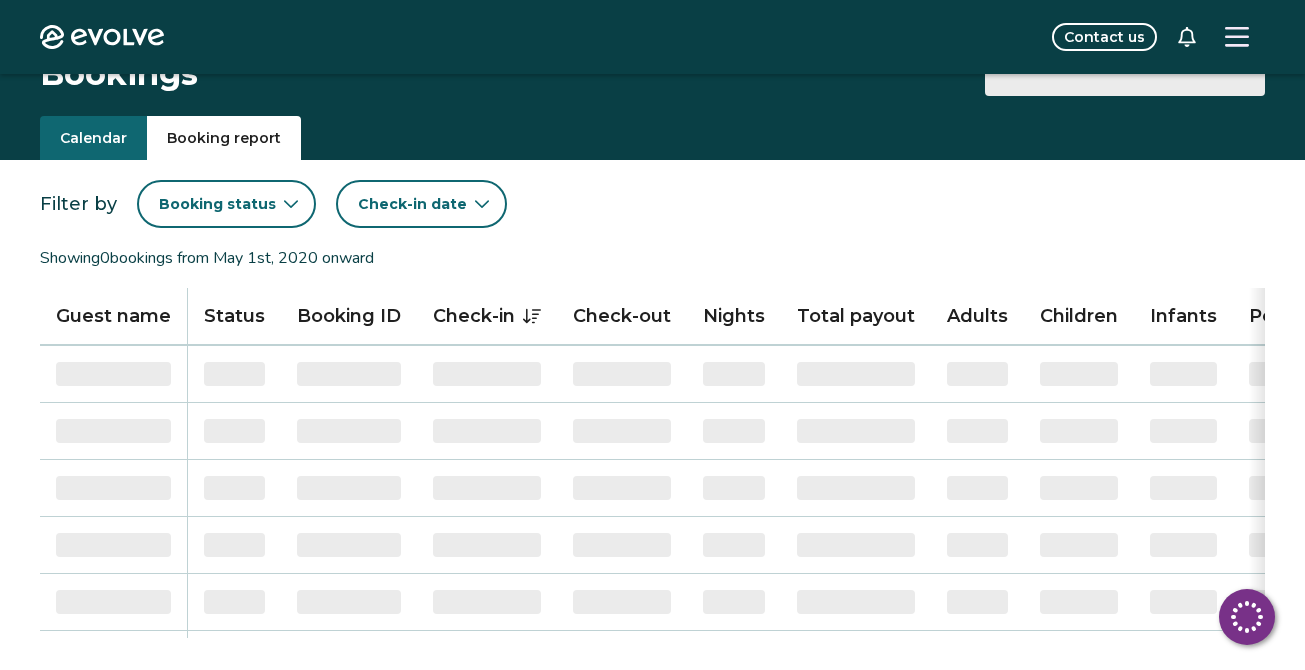 click on "Booking report" at bounding box center (224, 138) 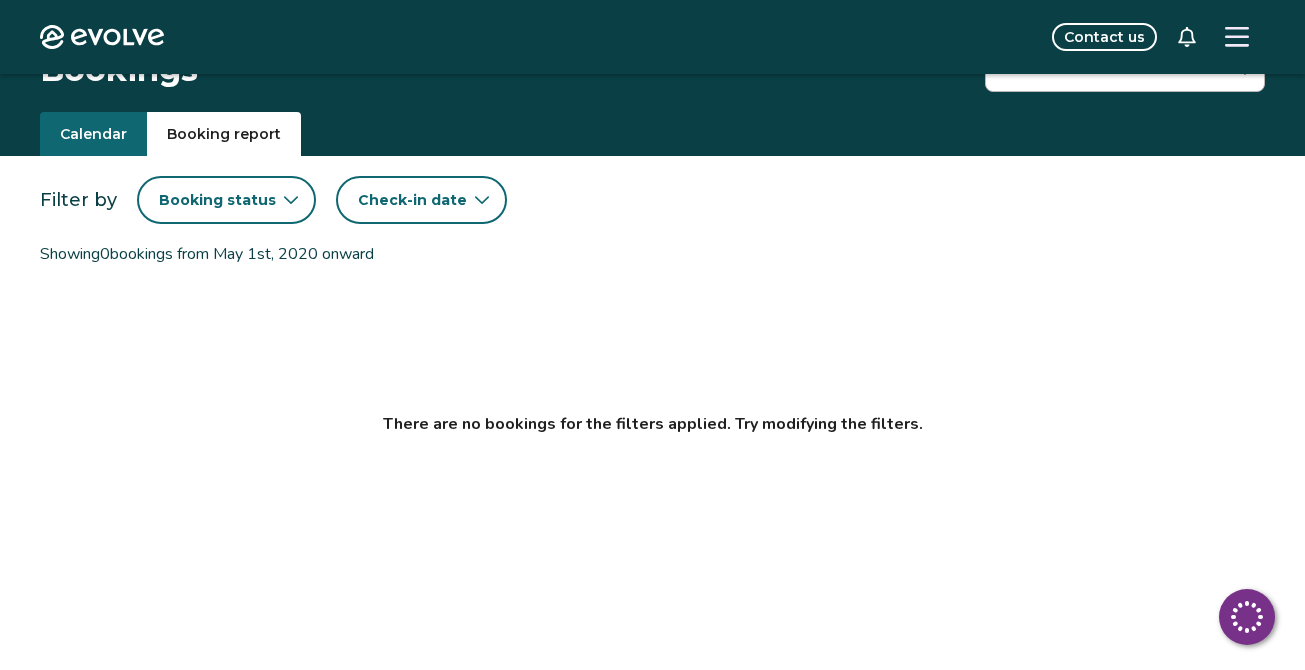 scroll, scrollTop: 0, scrollLeft: 0, axis: both 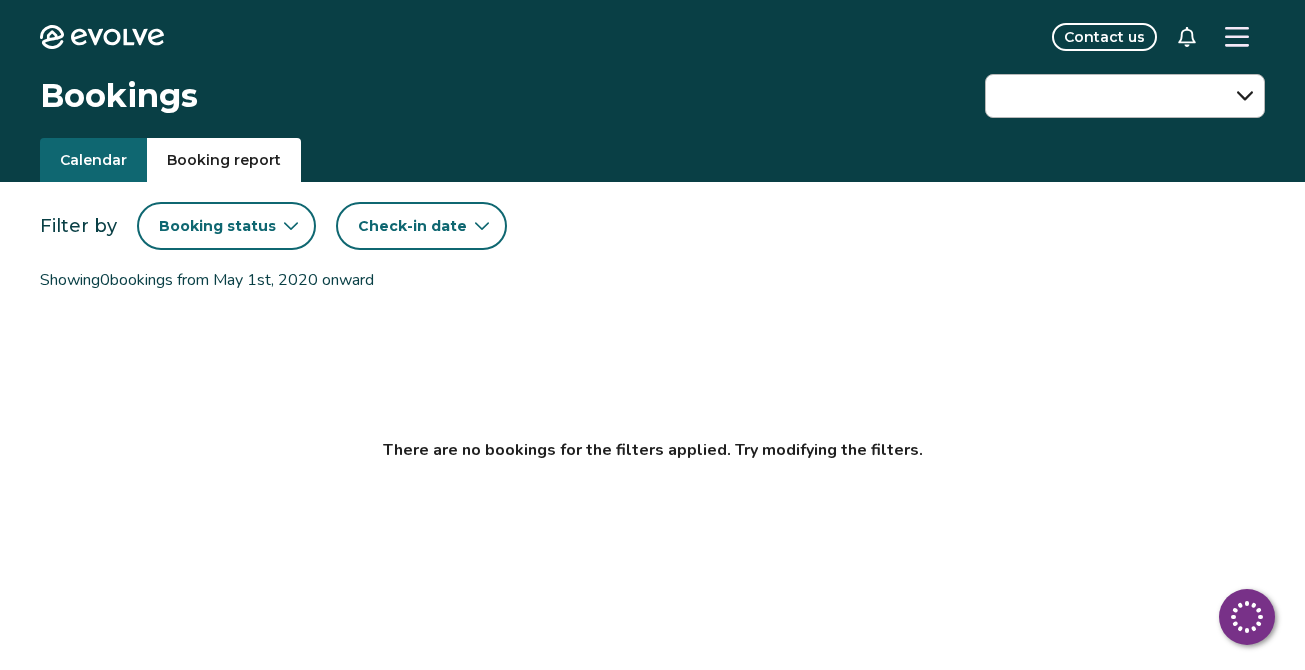 click 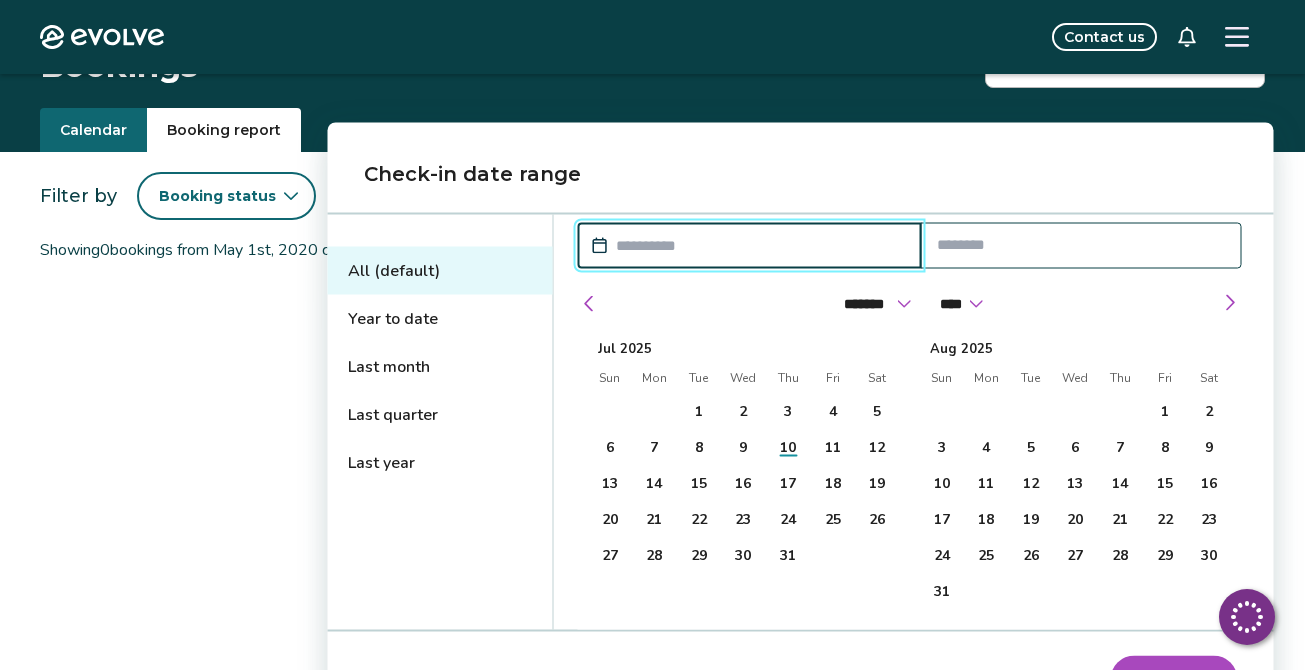 scroll, scrollTop: 0, scrollLeft: 0, axis: both 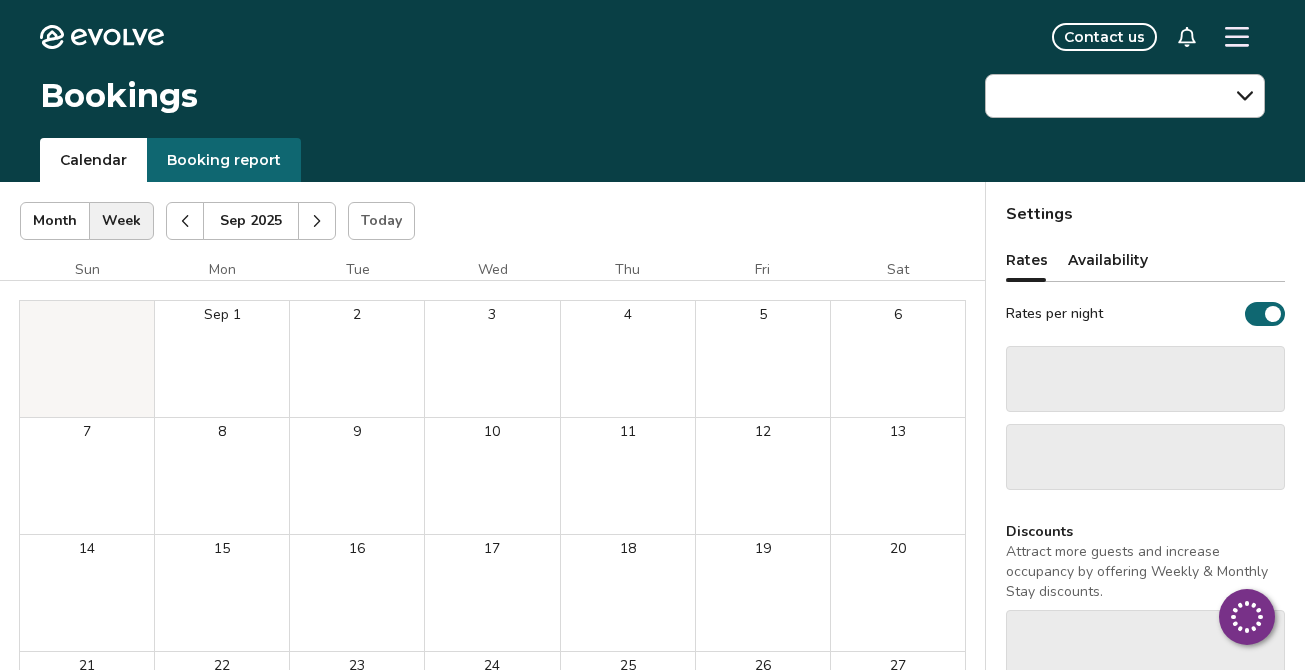 click 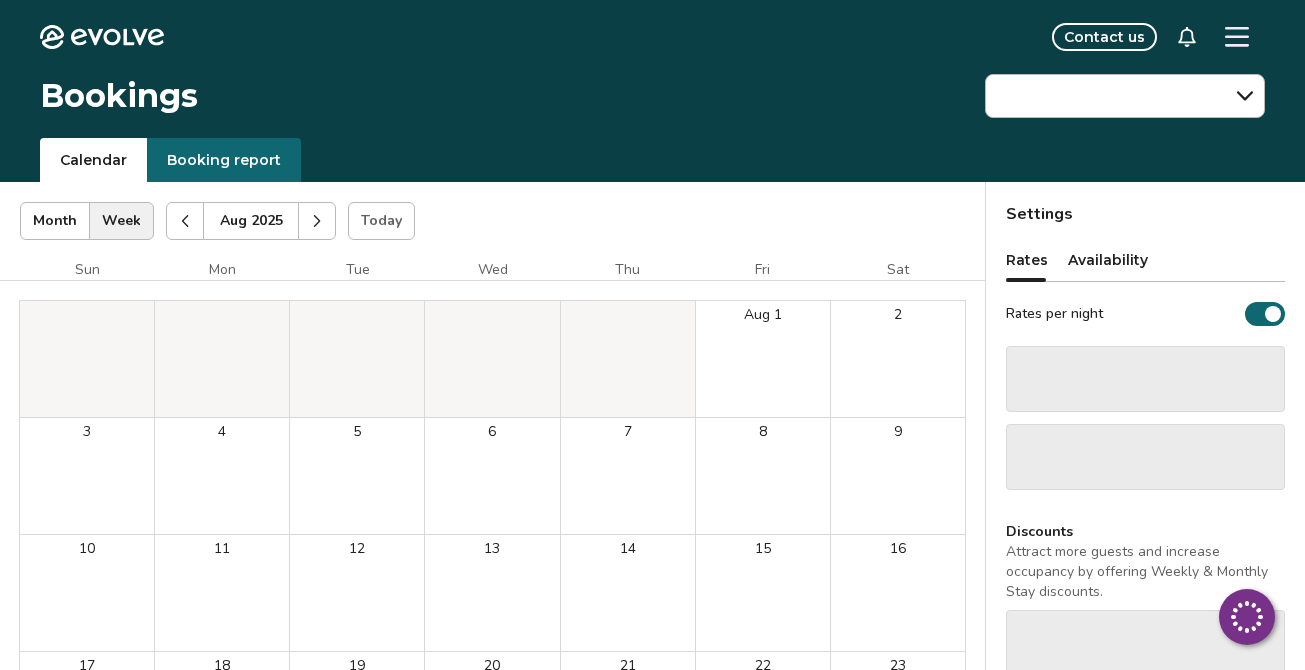 click 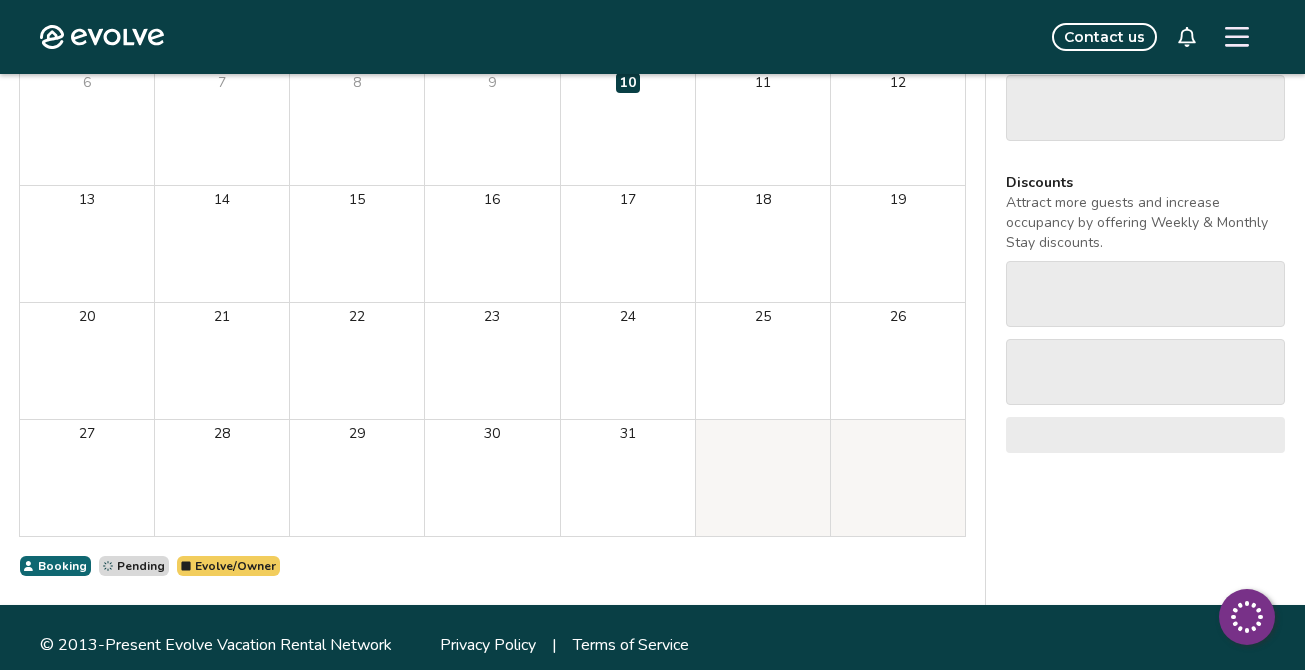 scroll, scrollTop: 364, scrollLeft: 0, axis: vertical 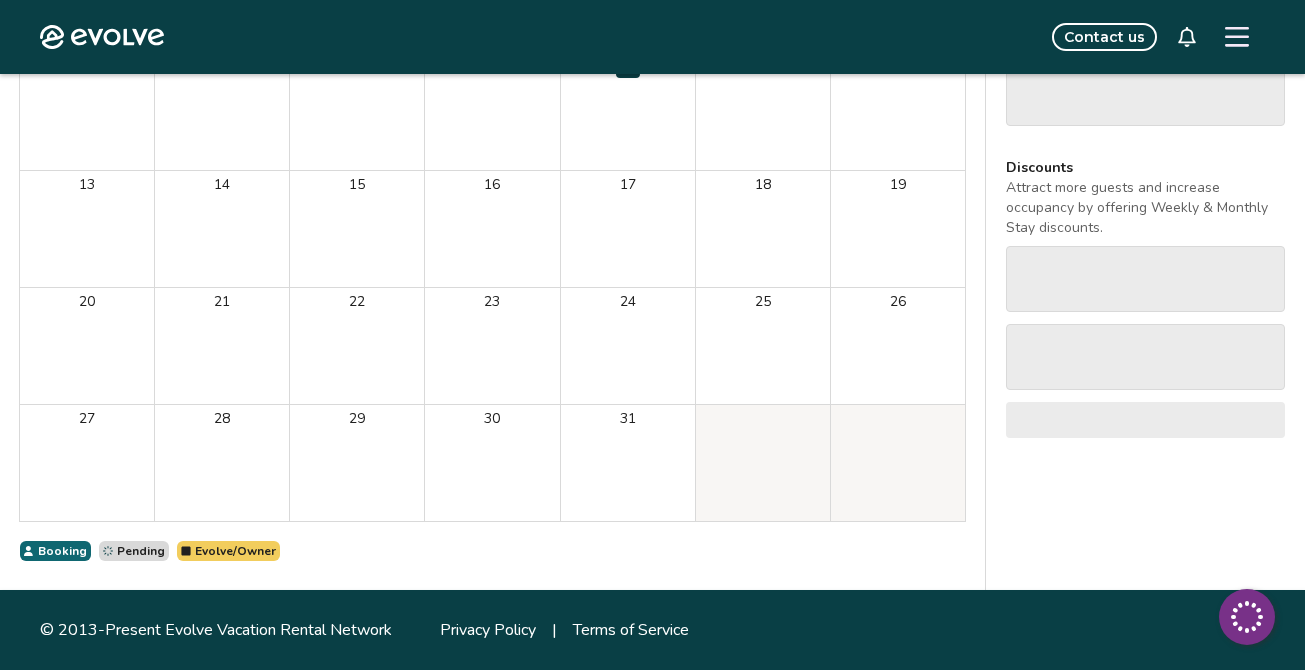 click on "Evolve/Owner" at bounding box center (235, 551) 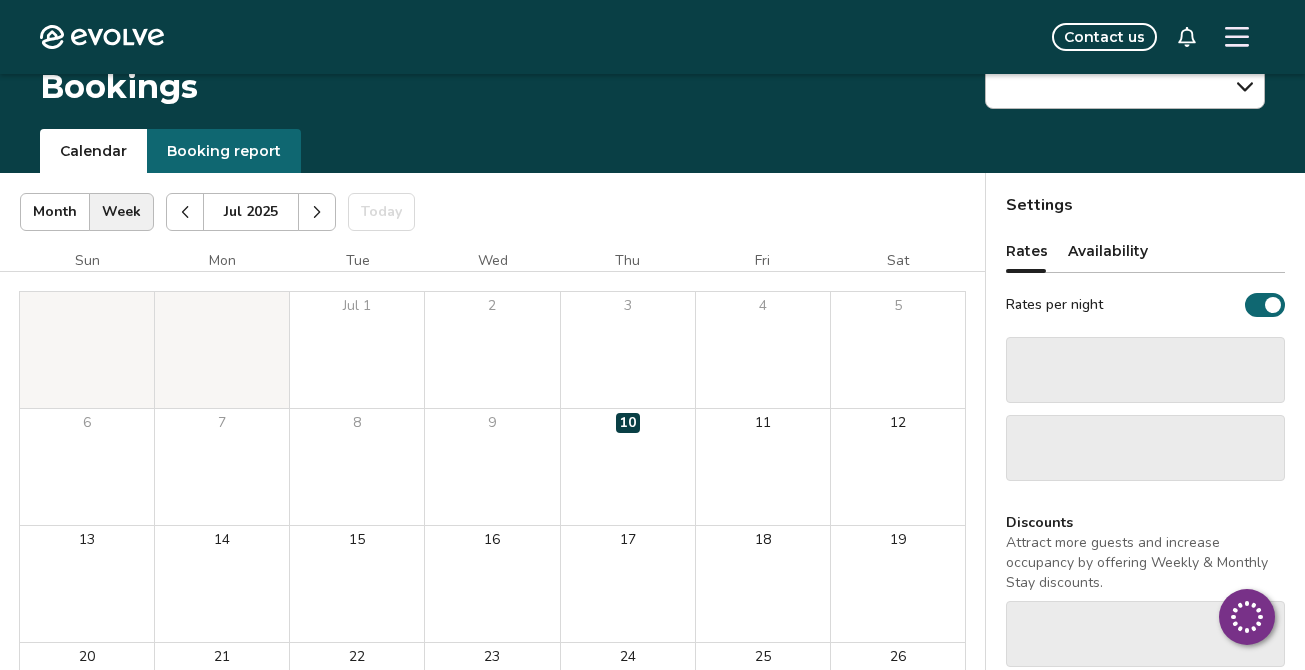 scroll, scrollTop: 0, scrollLeft: 0, axis: both 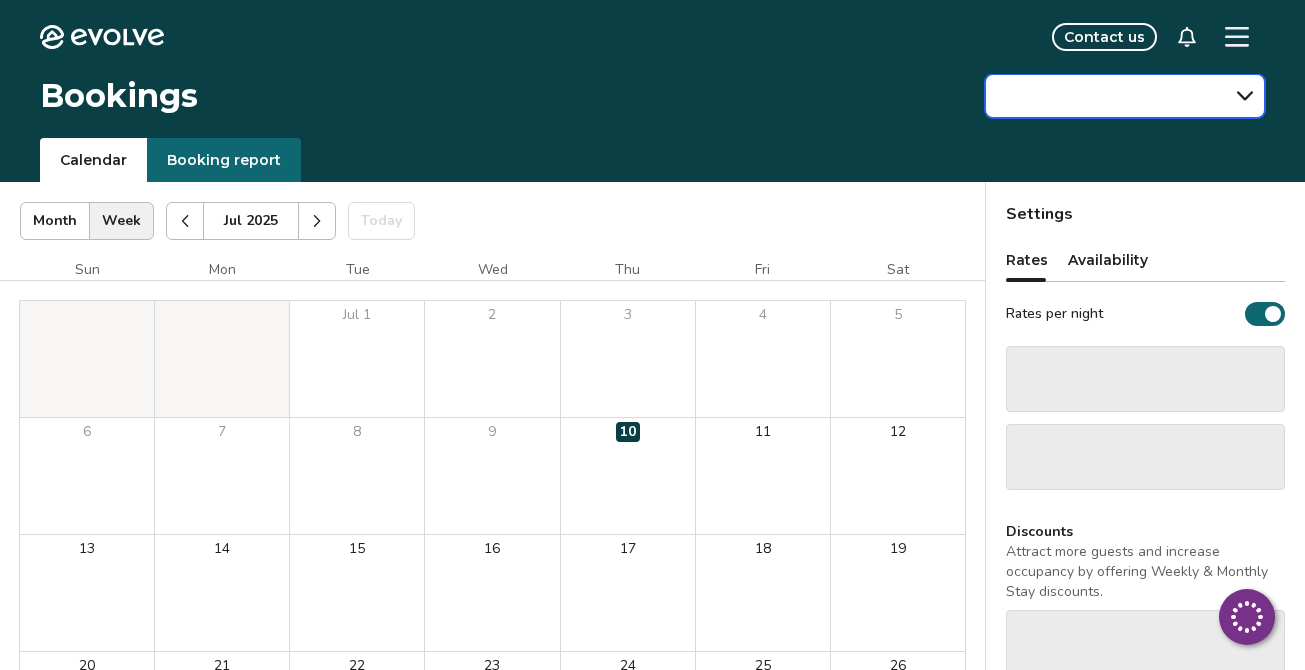click at bounding box center [1125, 96] 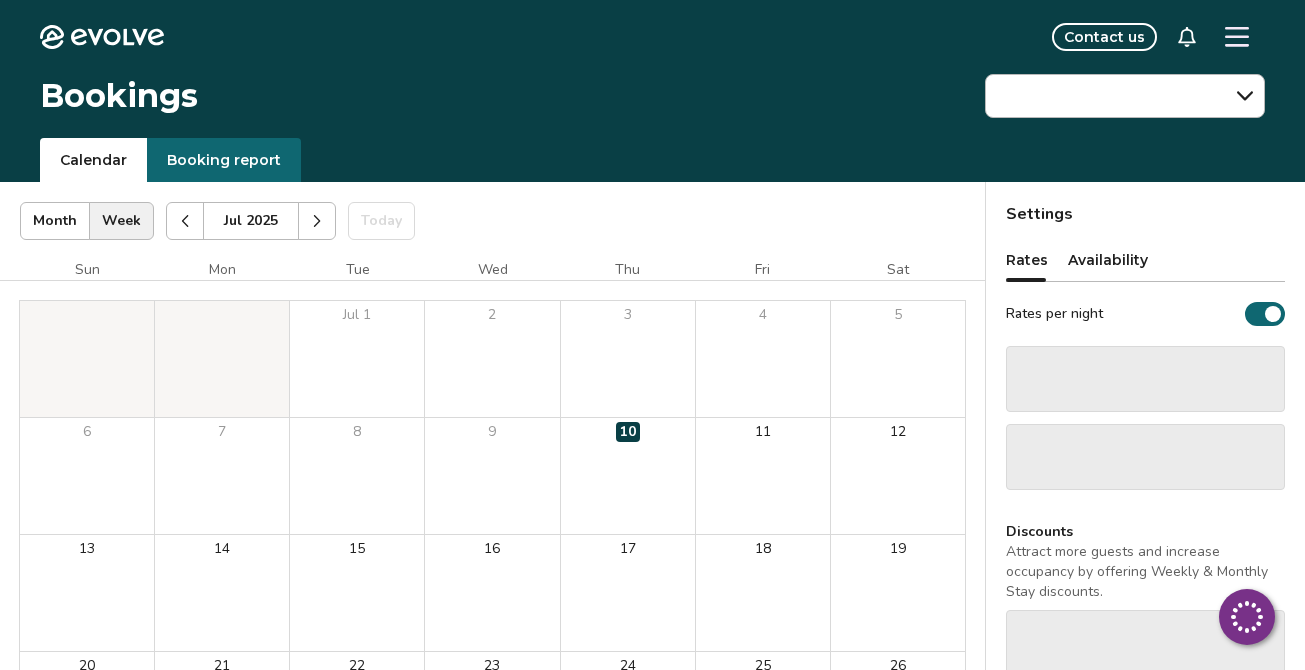 click on "Contact us" at bounding box center (1104, 37) 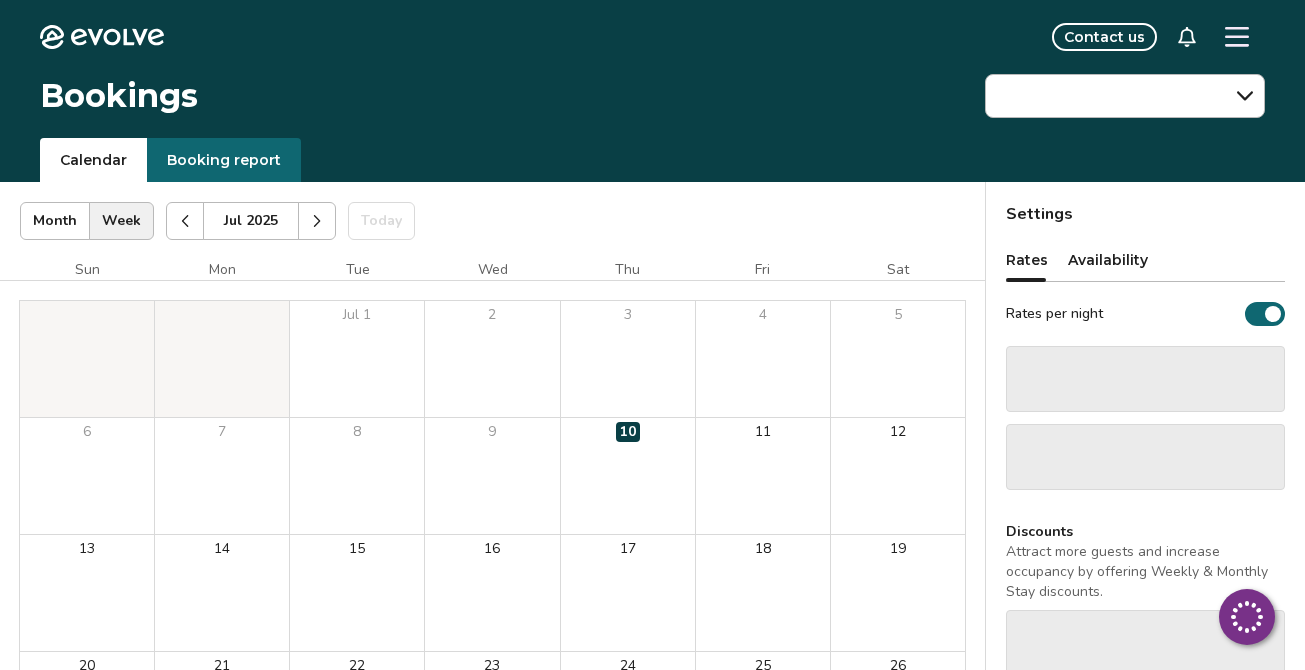 click 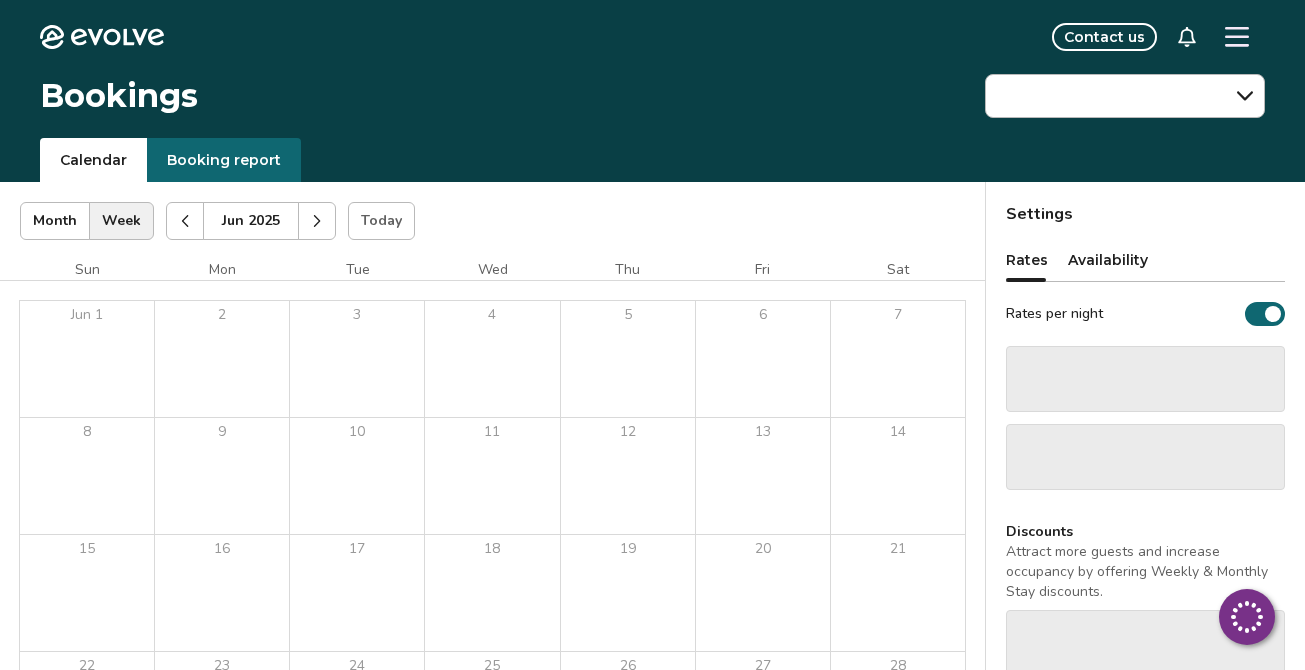 click 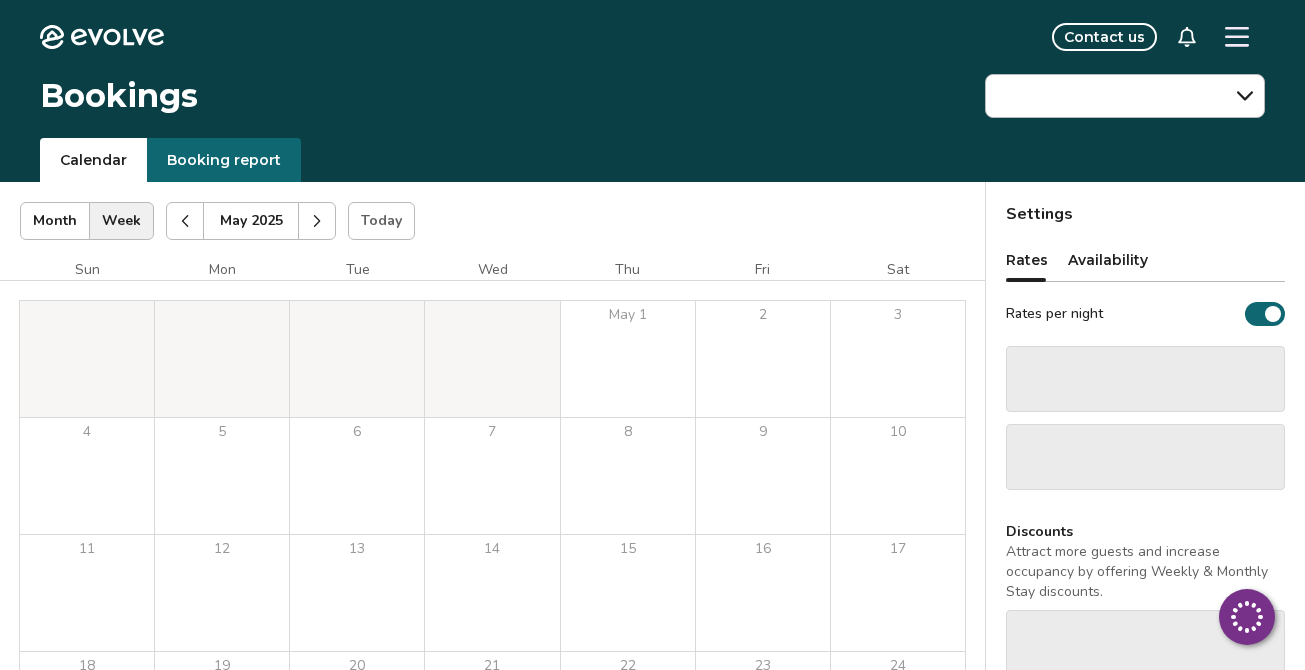 click 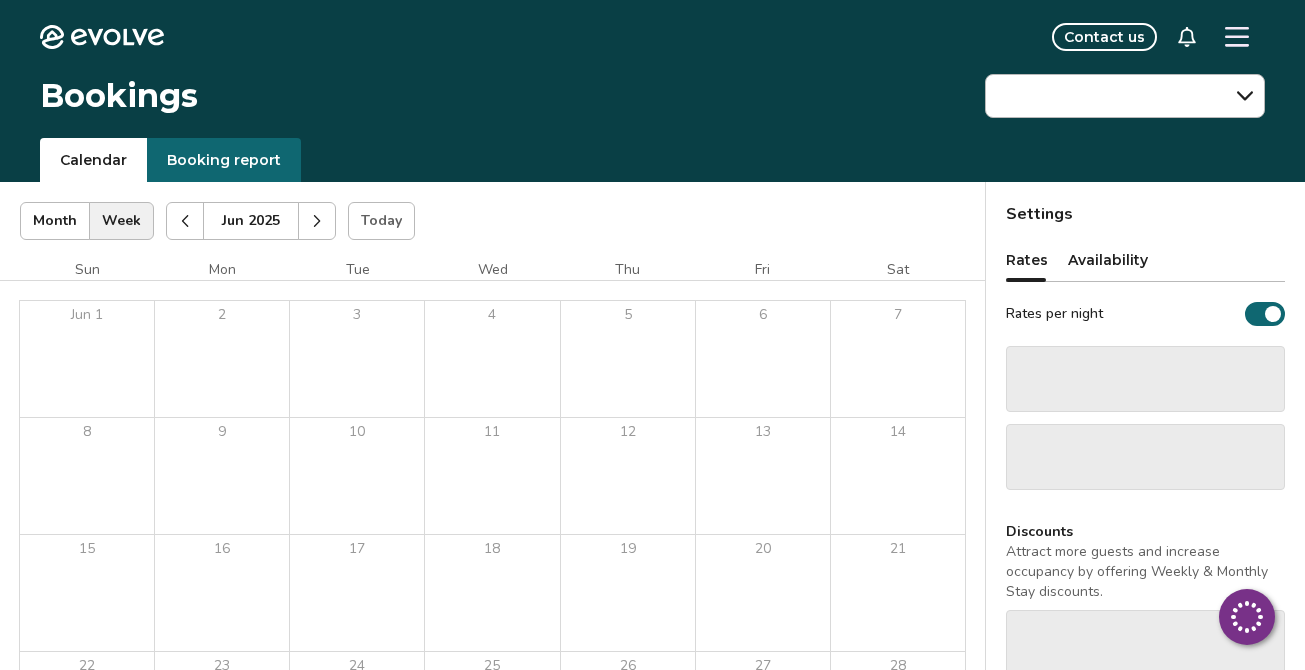 click 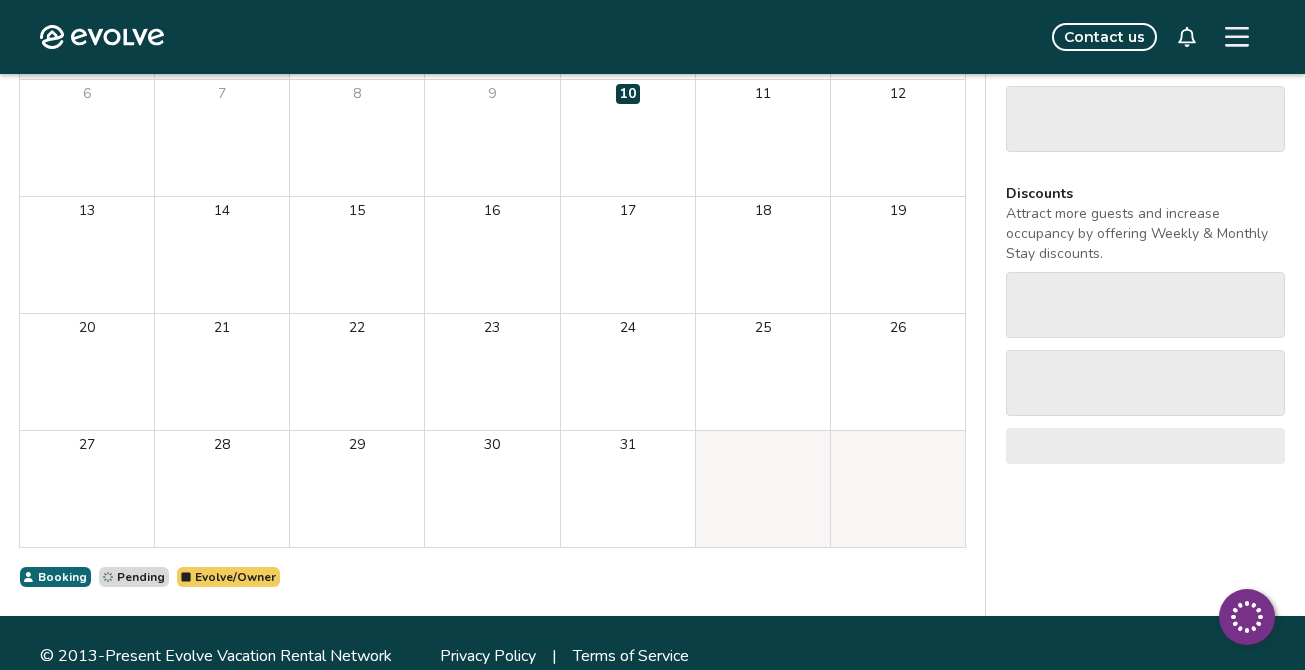 scroll, scrollTop: 364, scrollLeft: 0, axis: vertical 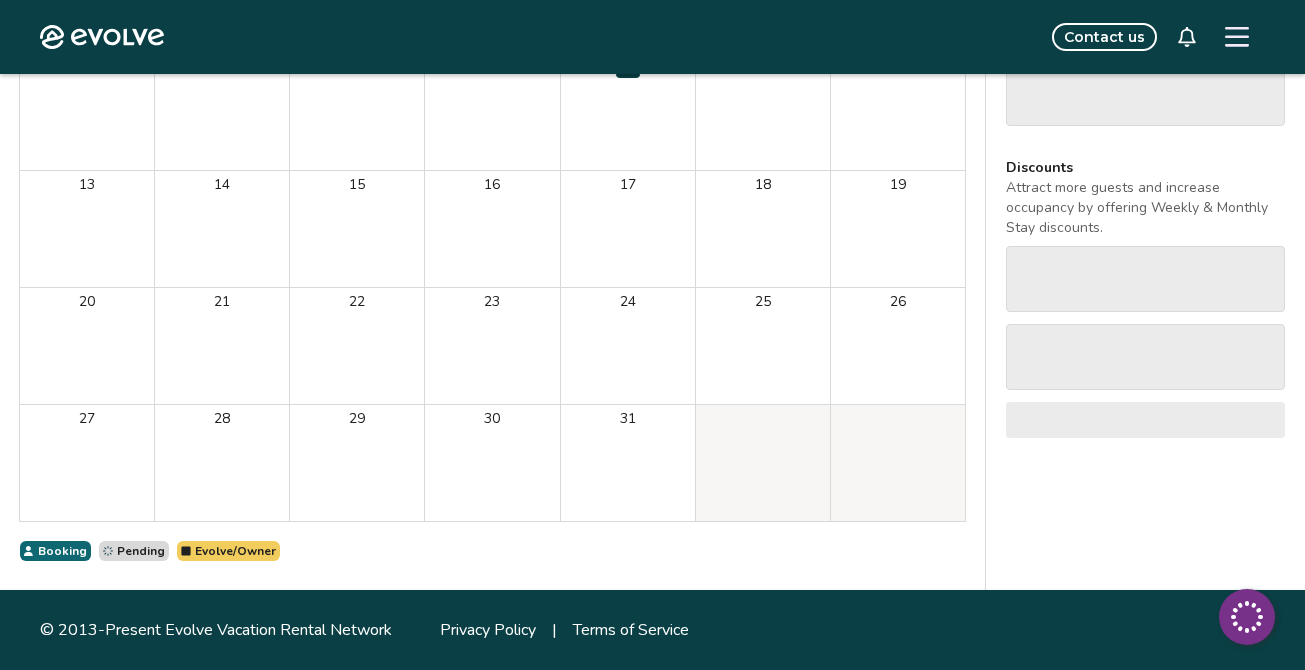 click on "Pending" at bounding box center (141, 551) 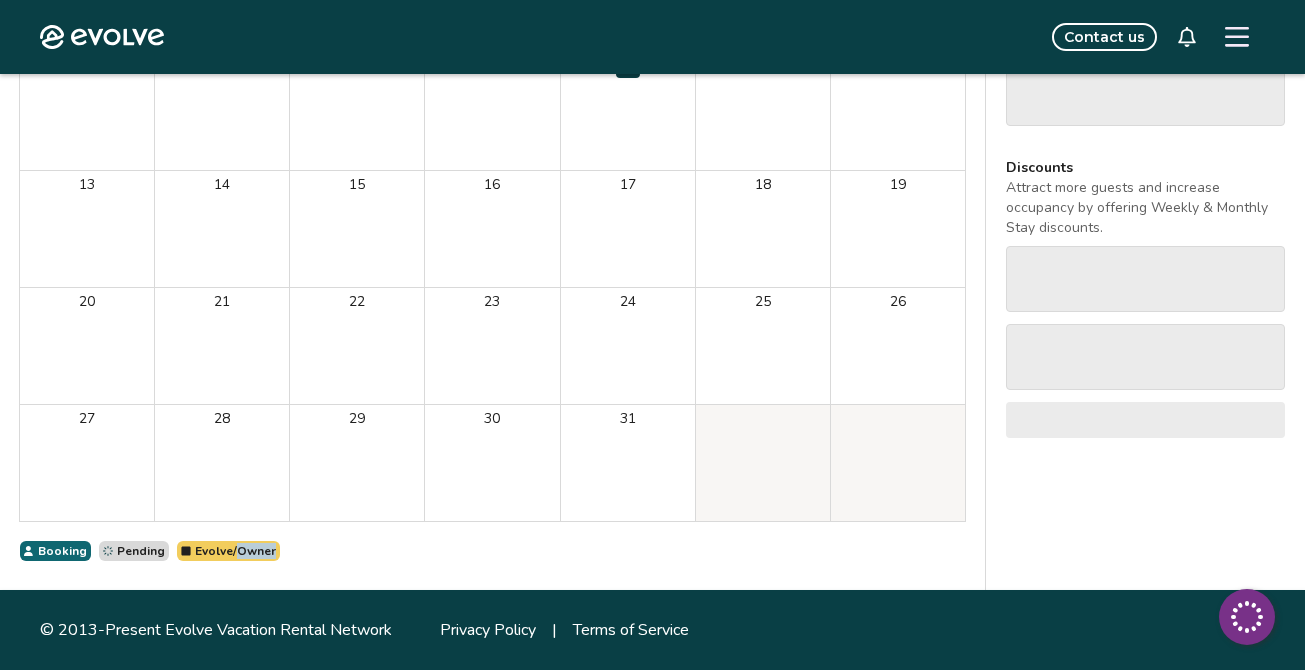 click on "Evolve/Owner" at bounding box center [235, 551] 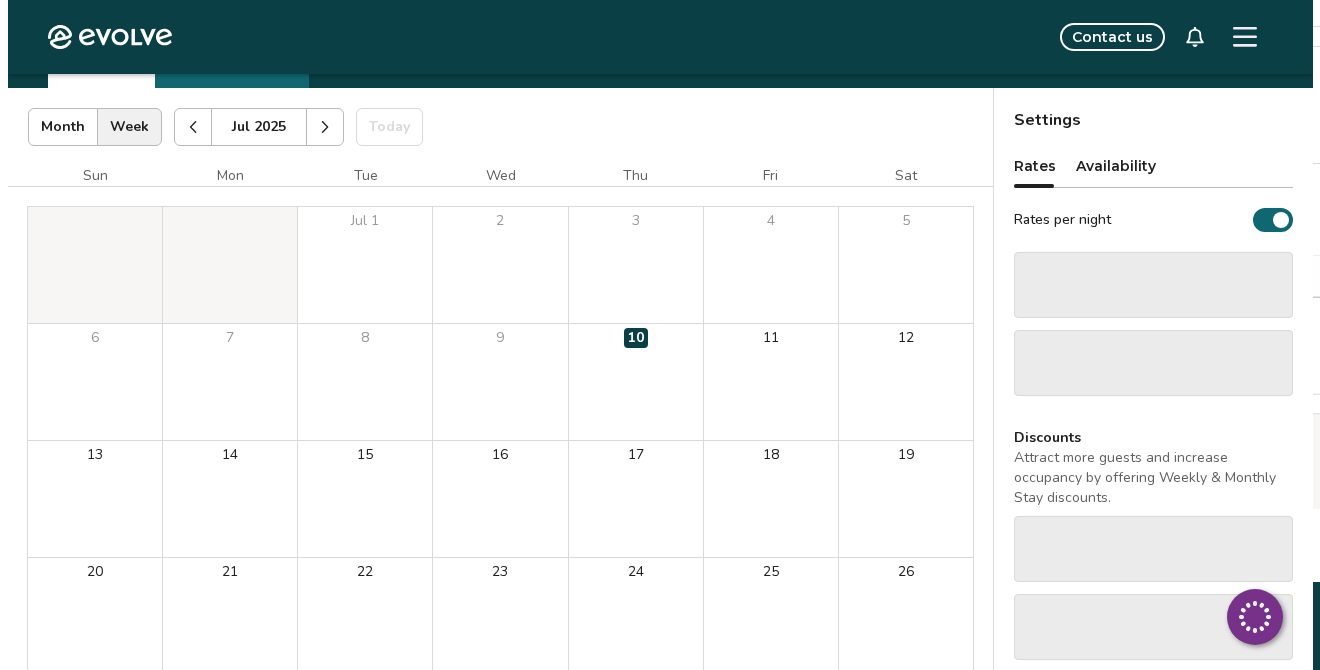 scroll, scrollTop: 0, scrollLeft: 0, axis: both 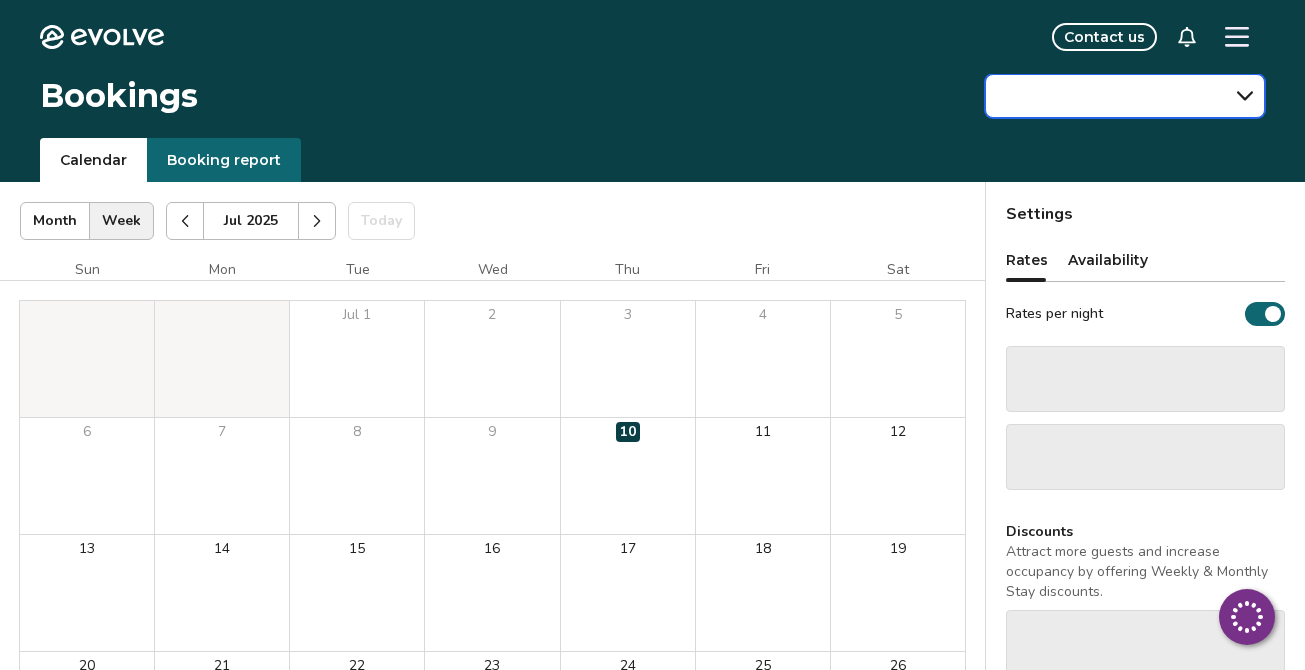 click at bounding box center (1125, 96) 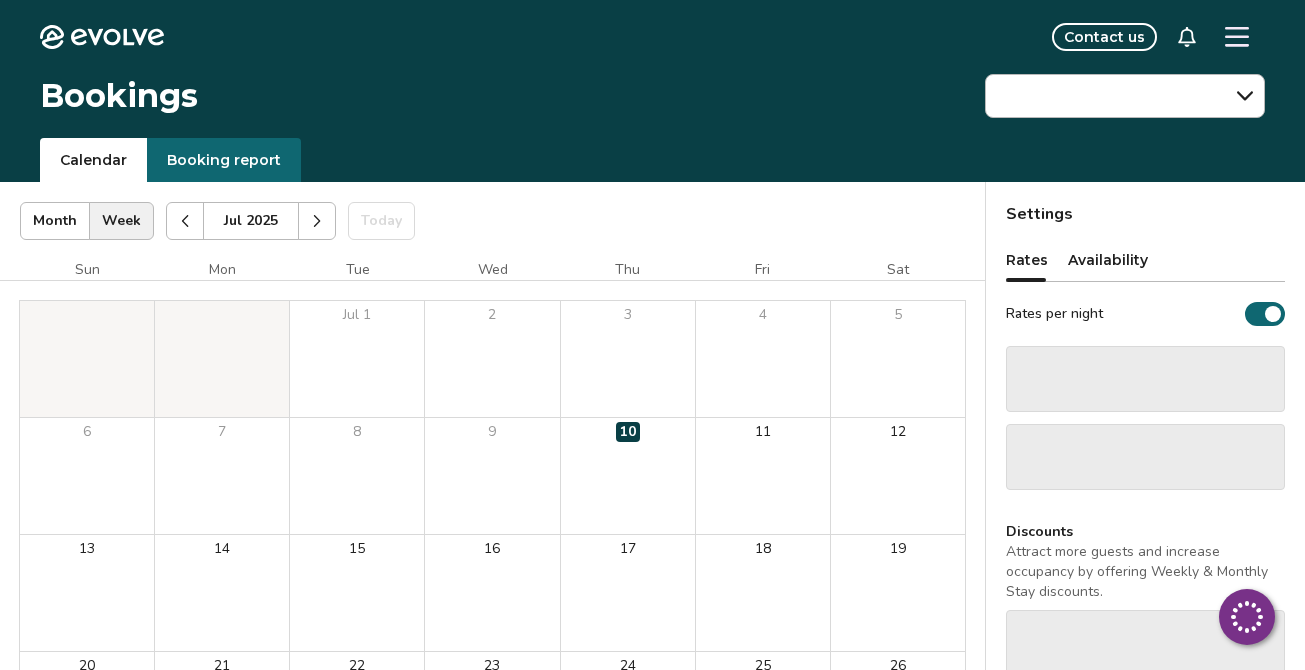 click 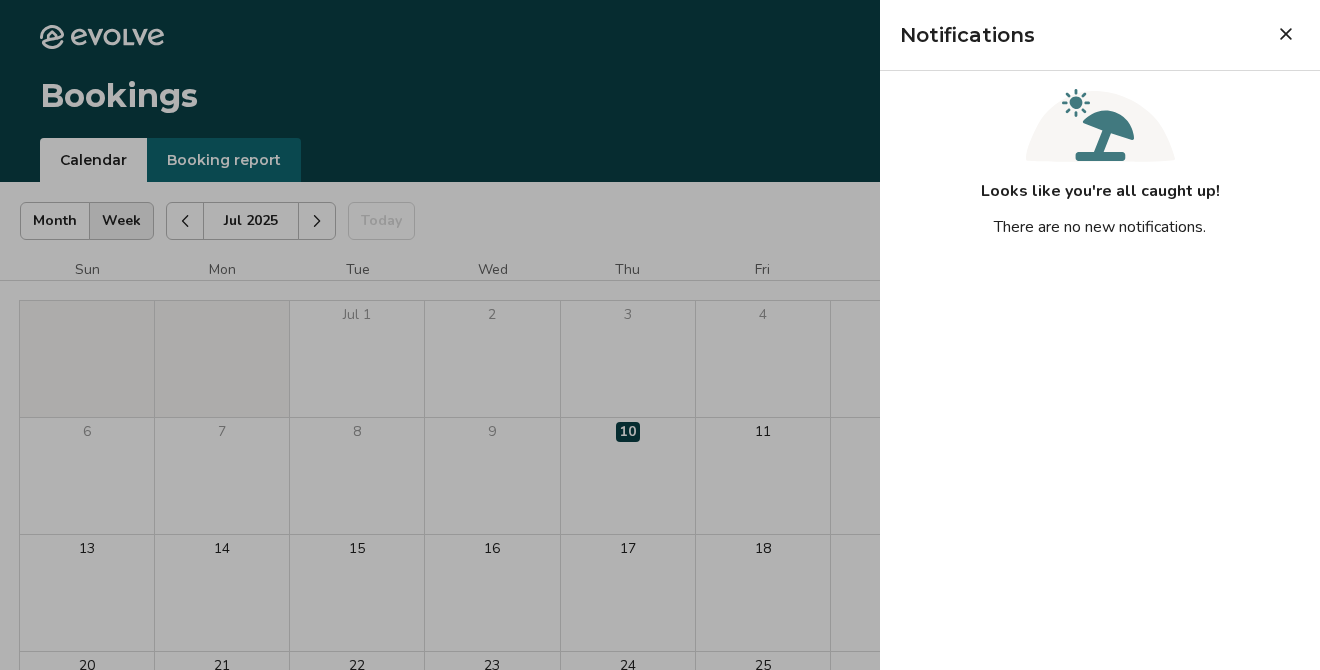 click 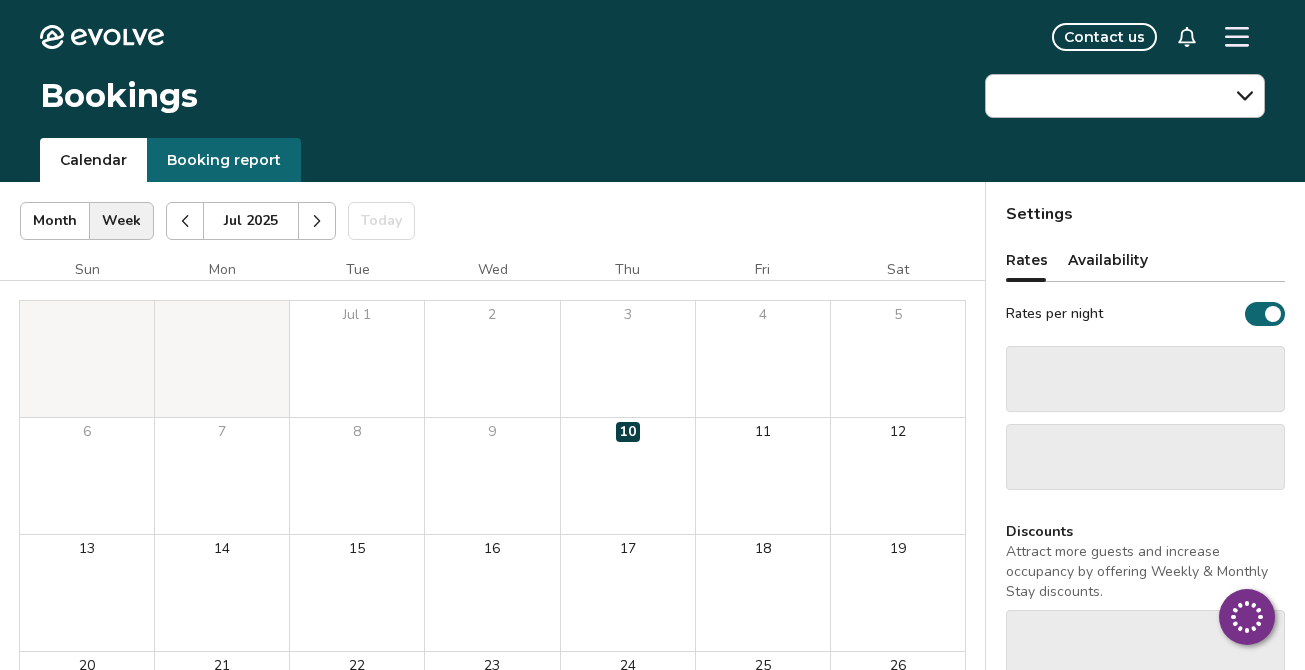 click 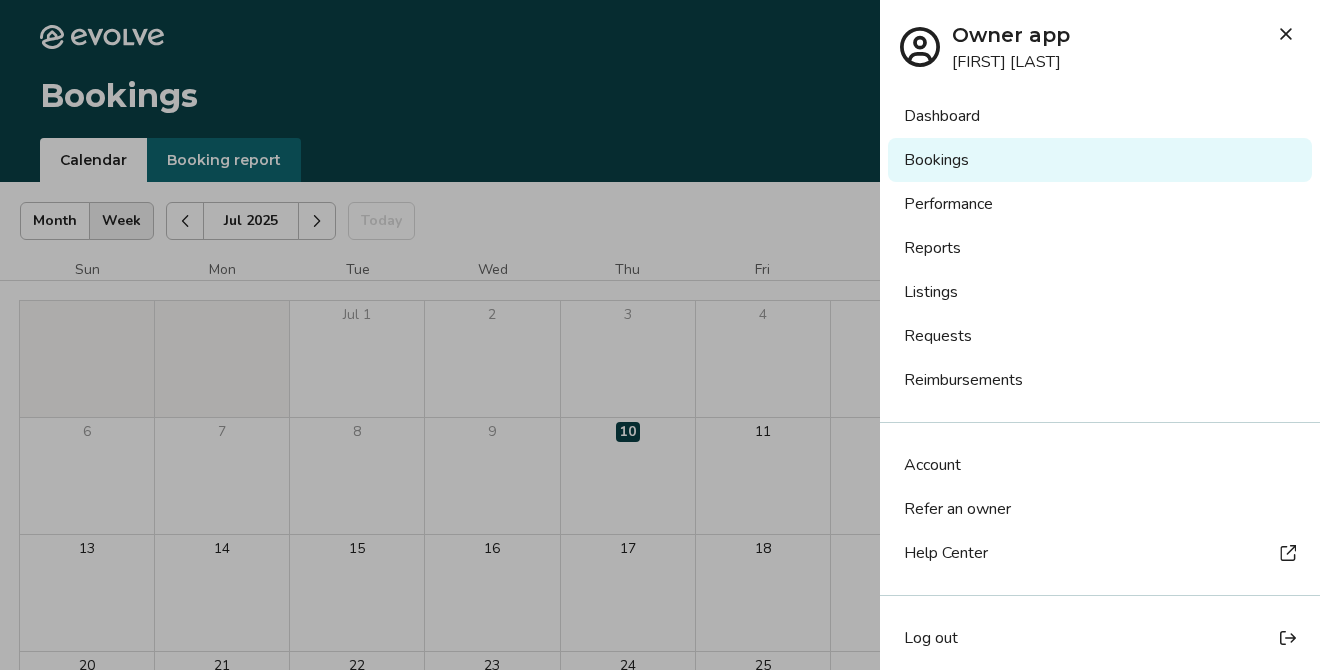 click on "Listings" at bounding box center [1100, 292] 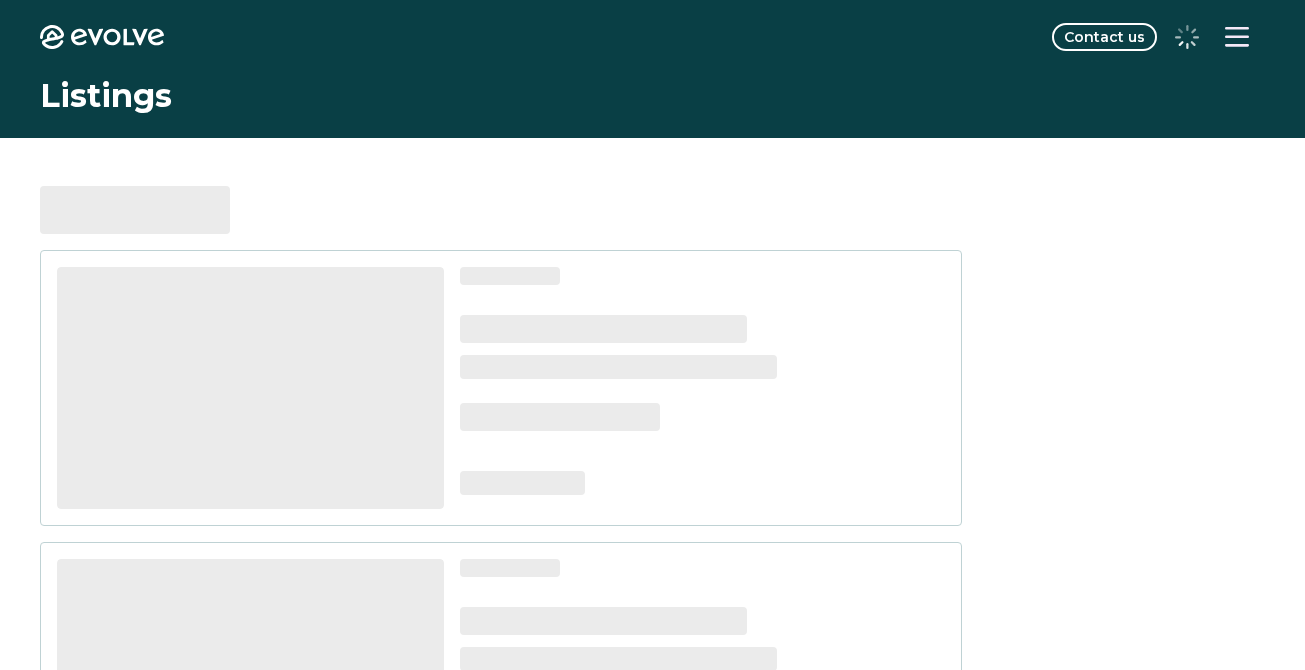 scroll, scrollTop: 0, scrollLeft: 0, axis: both 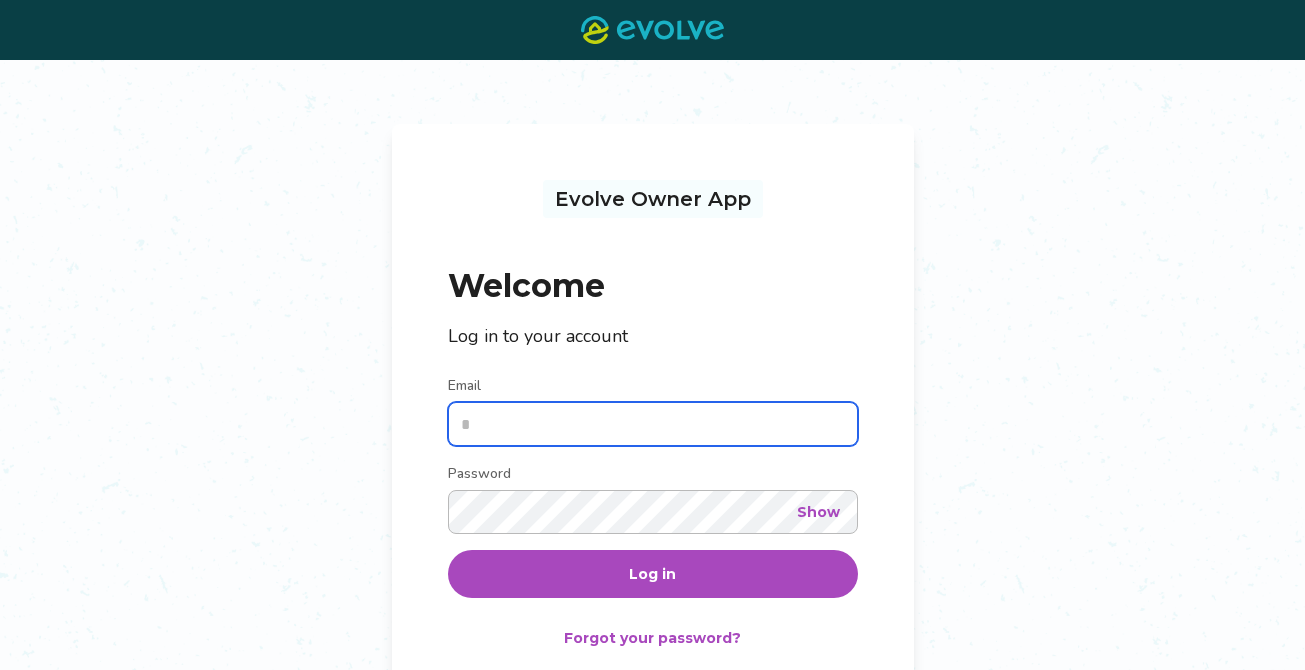 type on "**********" 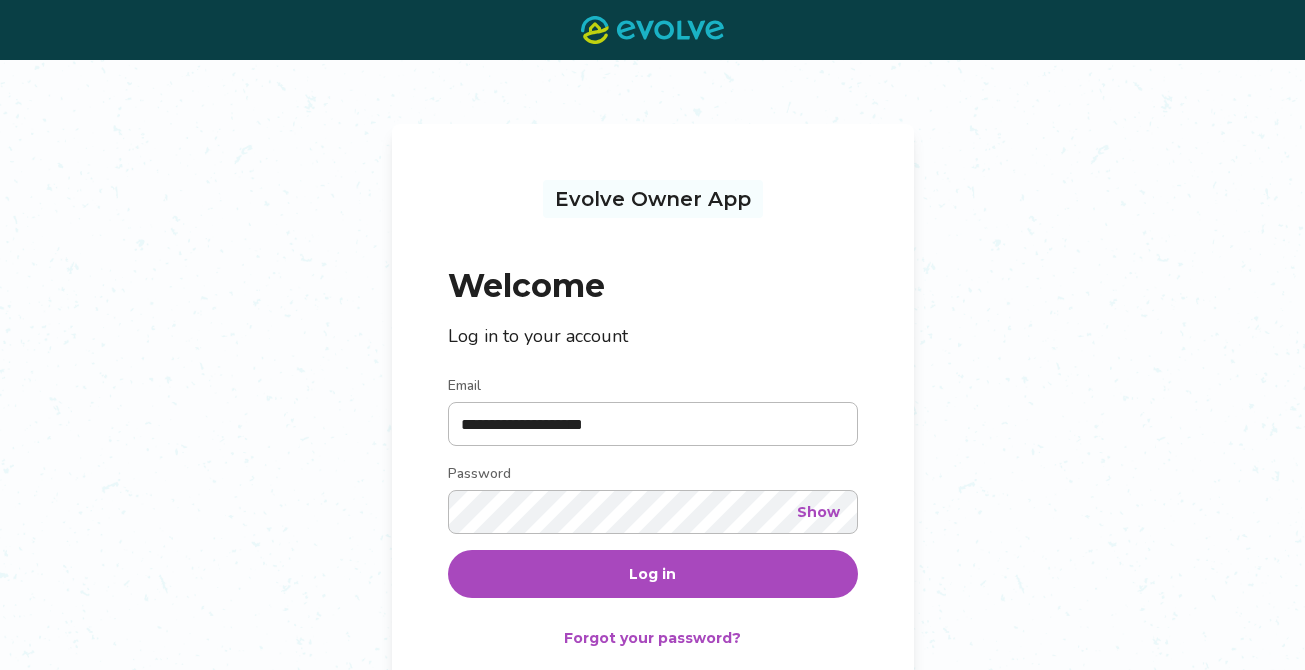 click on "Log in" at bounding box center (652, 574) 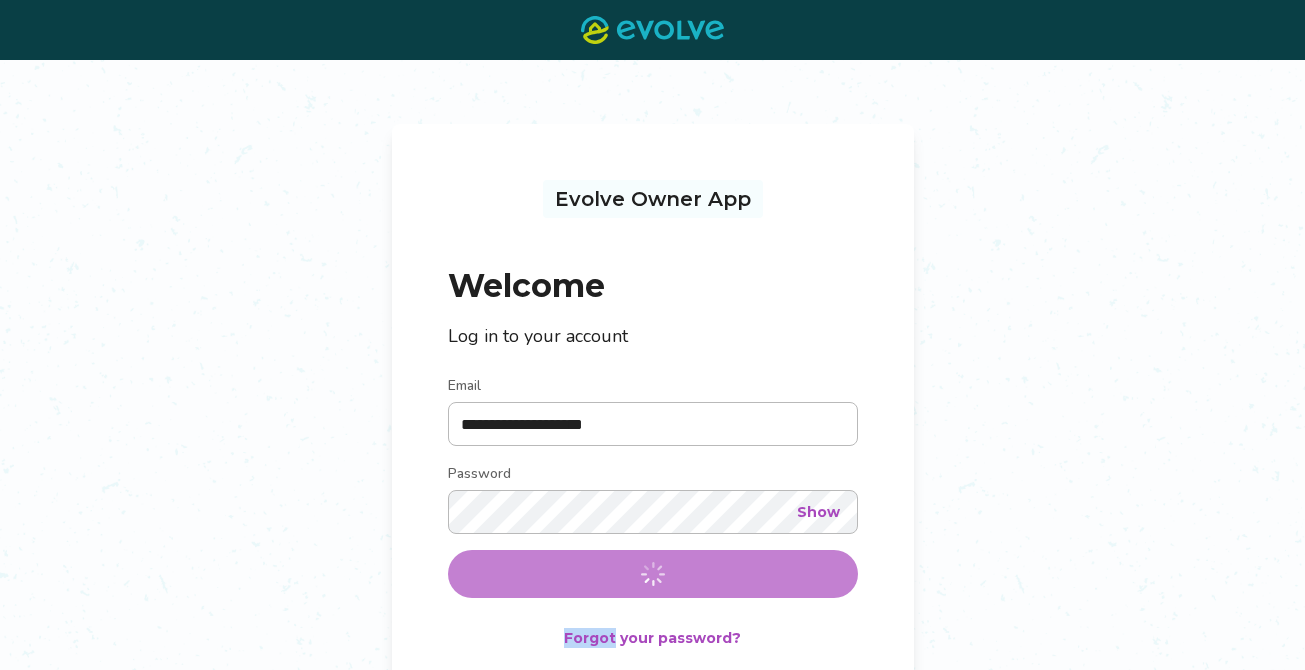 click on "**********" at bounding box center (653, 518) 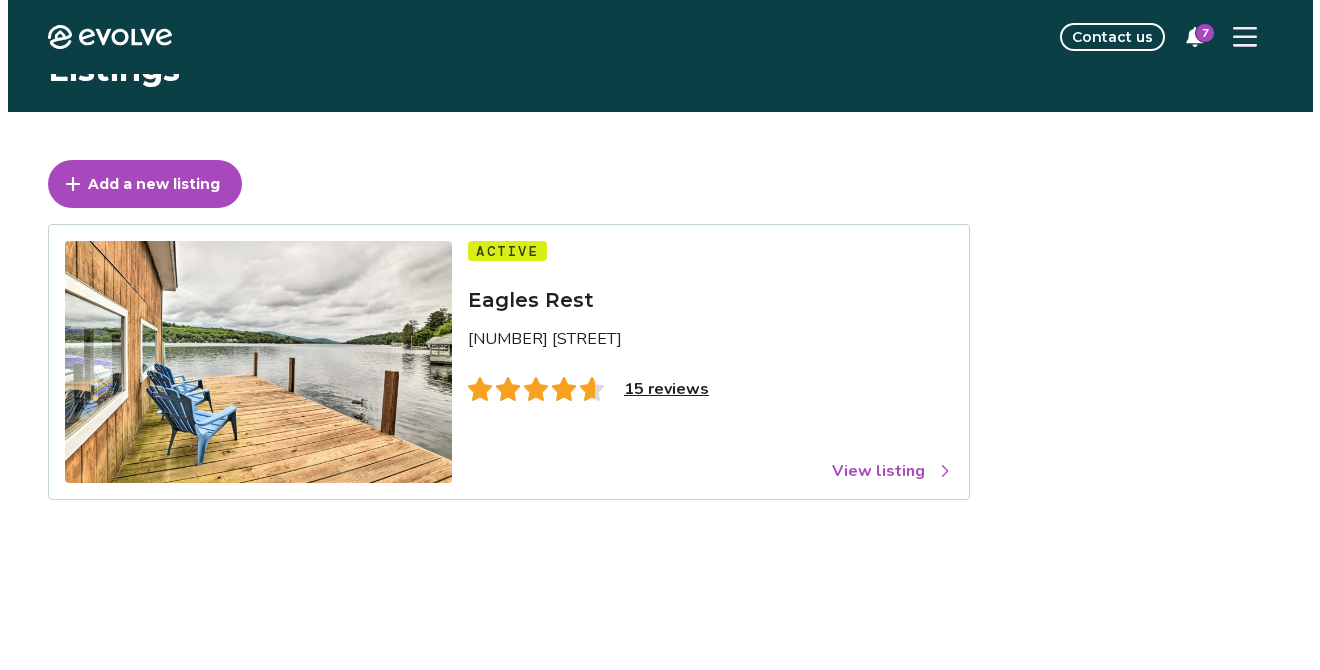 scroll, scrollTop: 0, scrollLeft: 0, axis: both 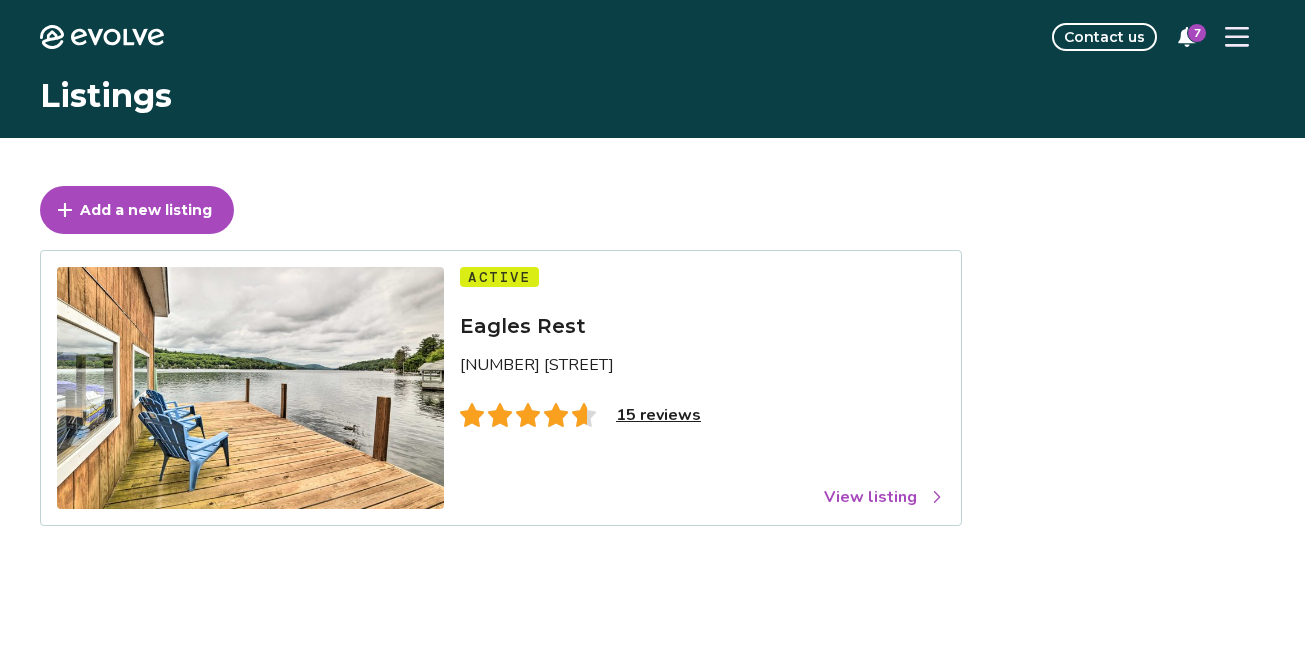 click 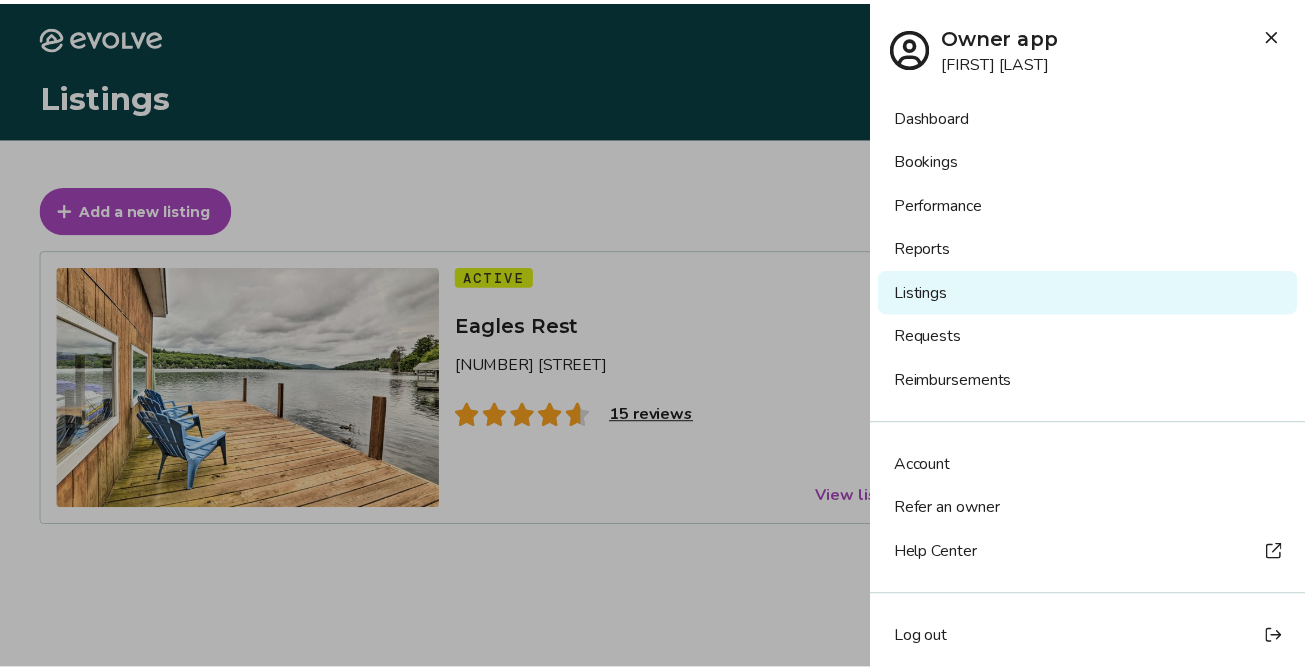 scroll, scrollTop: 10, scrollLeft: 0, axis: vertical 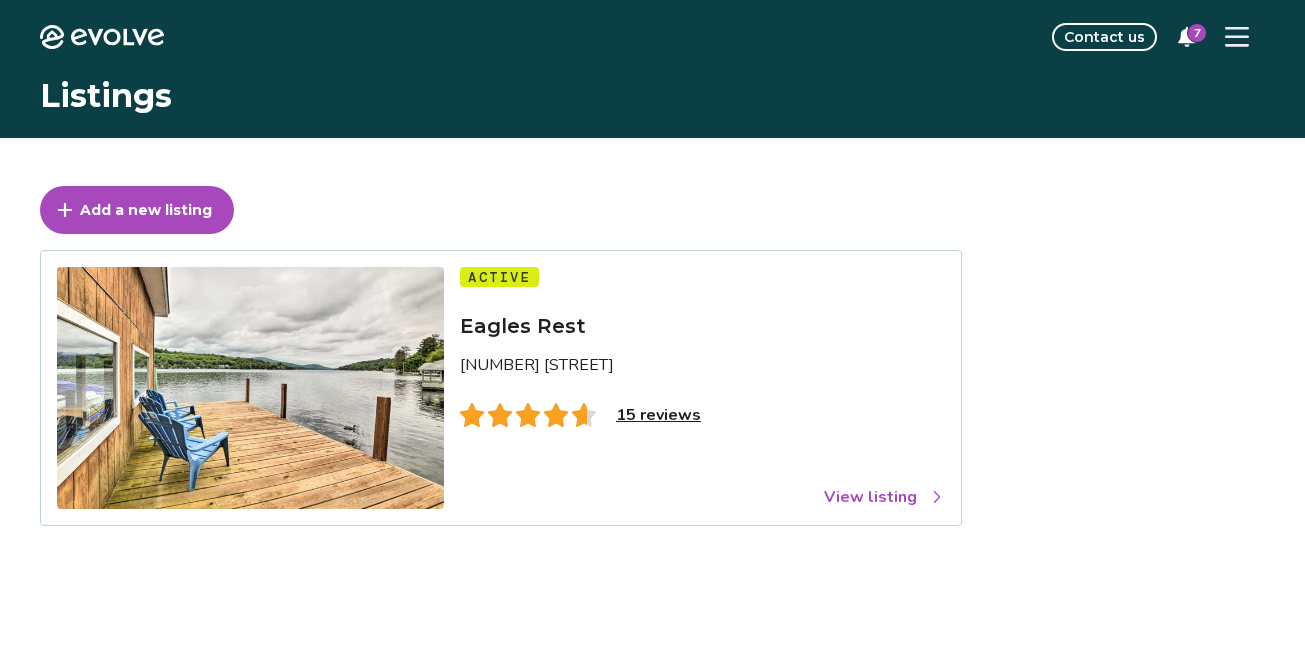 click on "View listing" at bounding box center [884, 497] 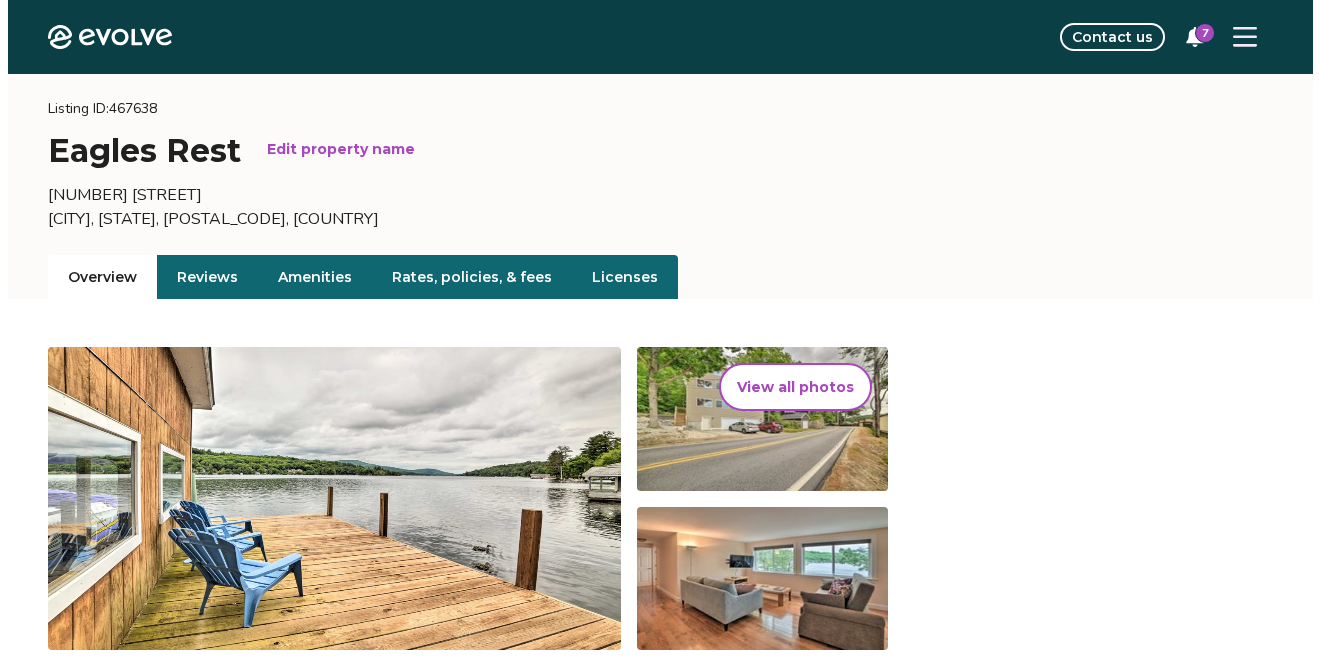 scroll, scrollTop: 0, scrollLeft: 0, axis: both 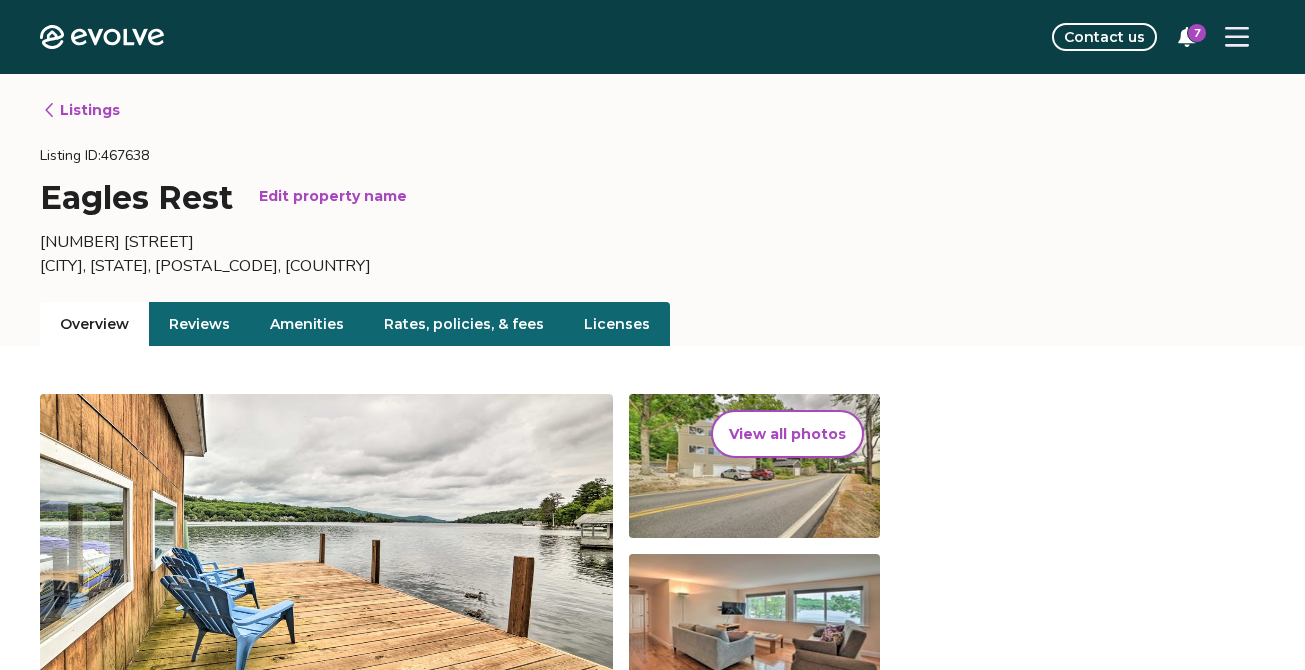 click 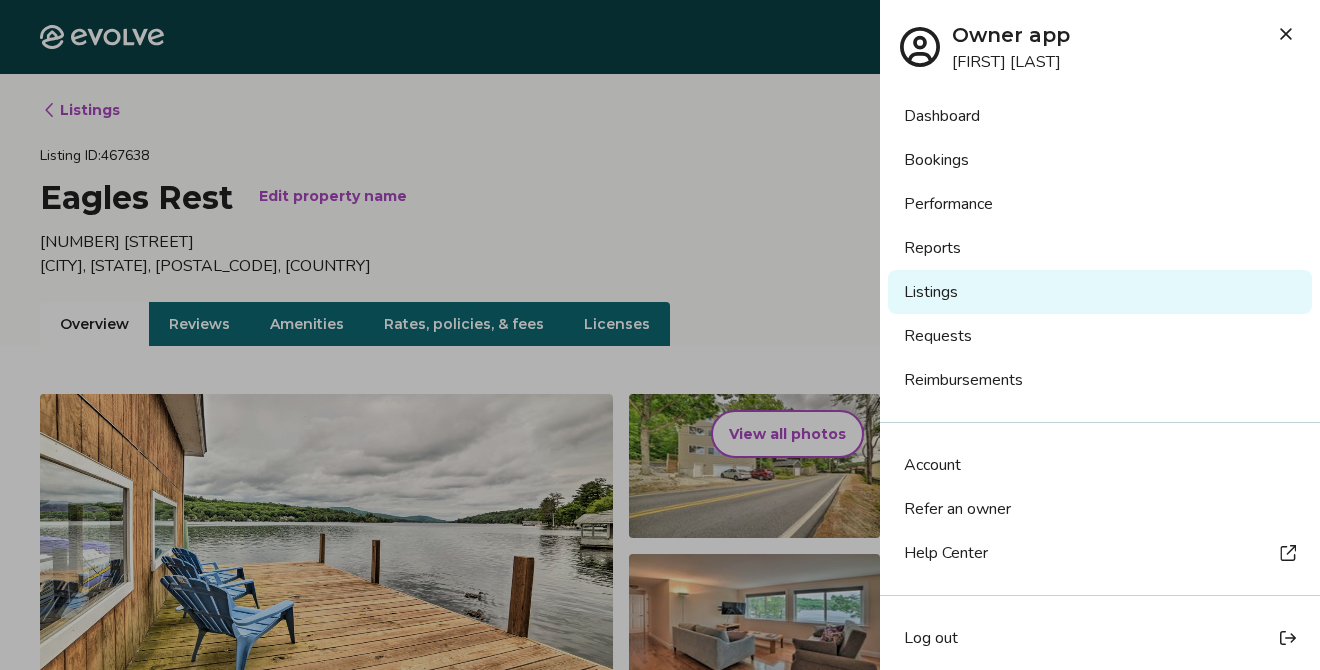 click on "Bookings" at bounding box center [1100, 160] 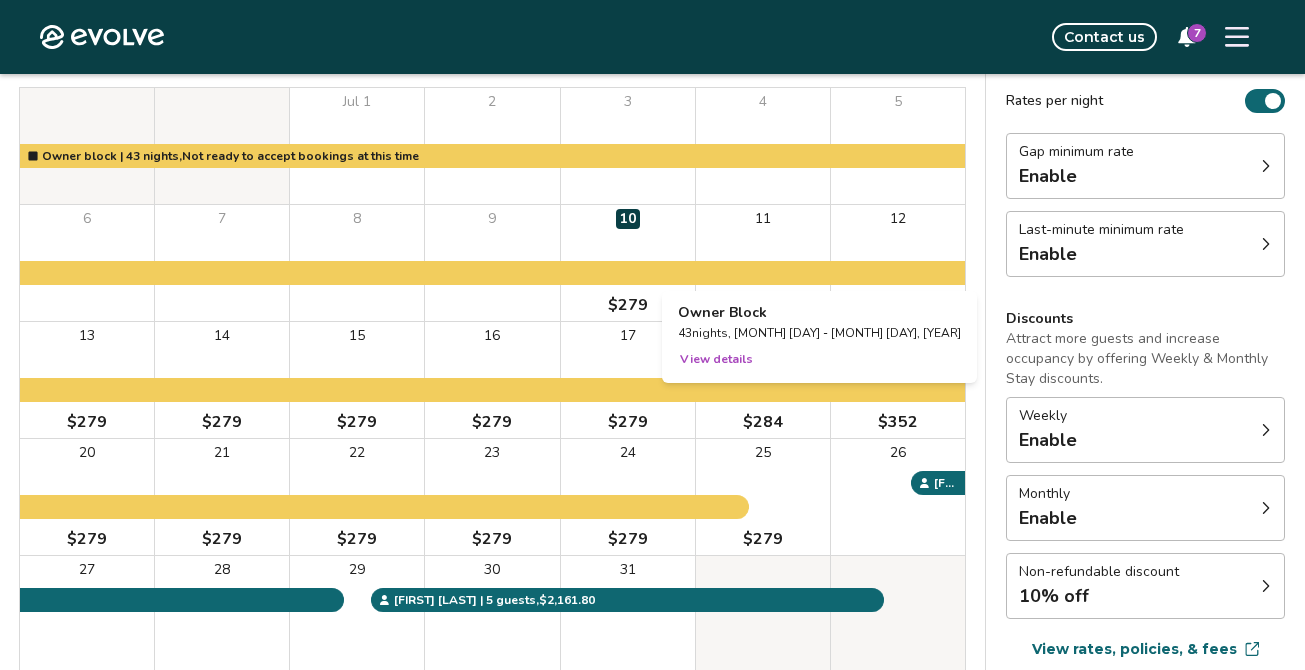 scroll, scrollTop: 211, scrollLeft: 0, axis: vertical 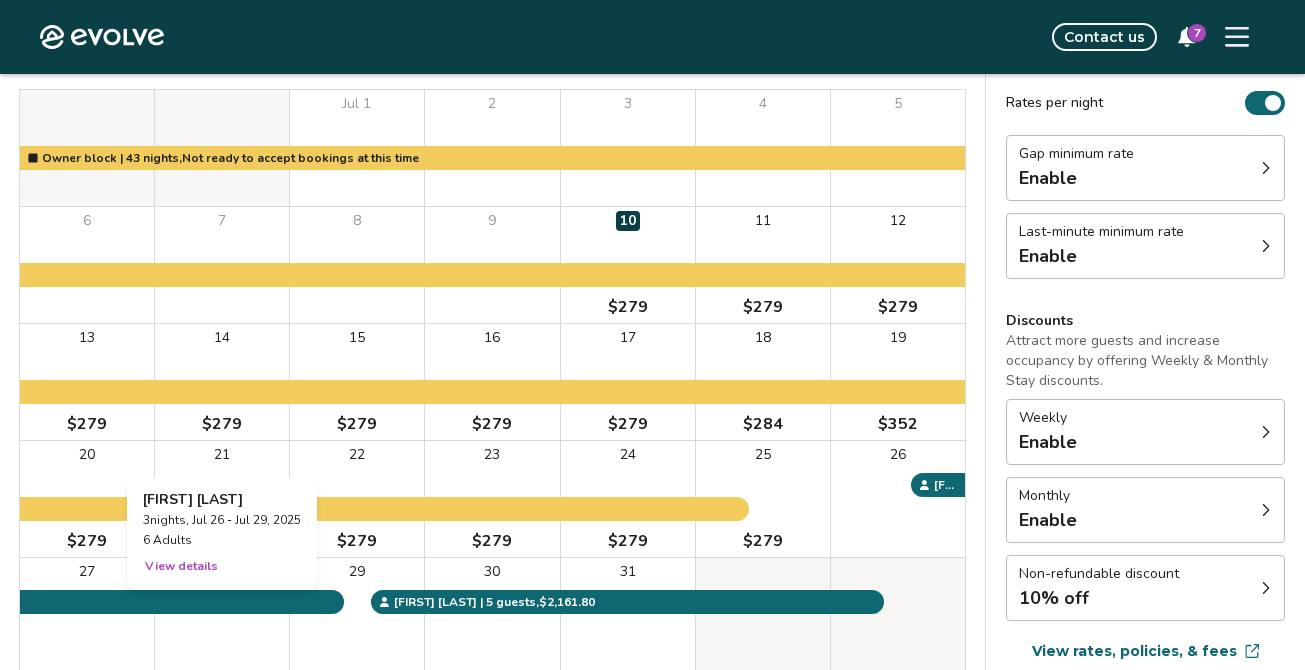 click on "28" at bounding box center [222, 616] 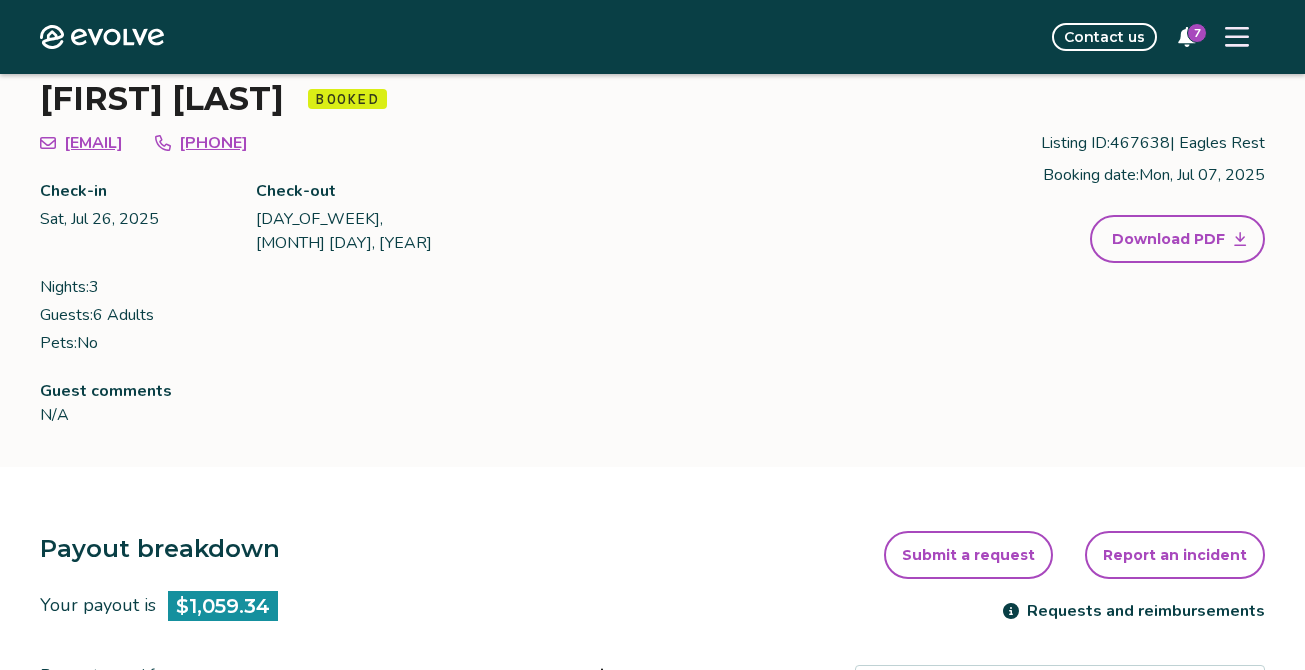 scroll, scrollTop: 112, scrollLeft: 0, axis: vertical 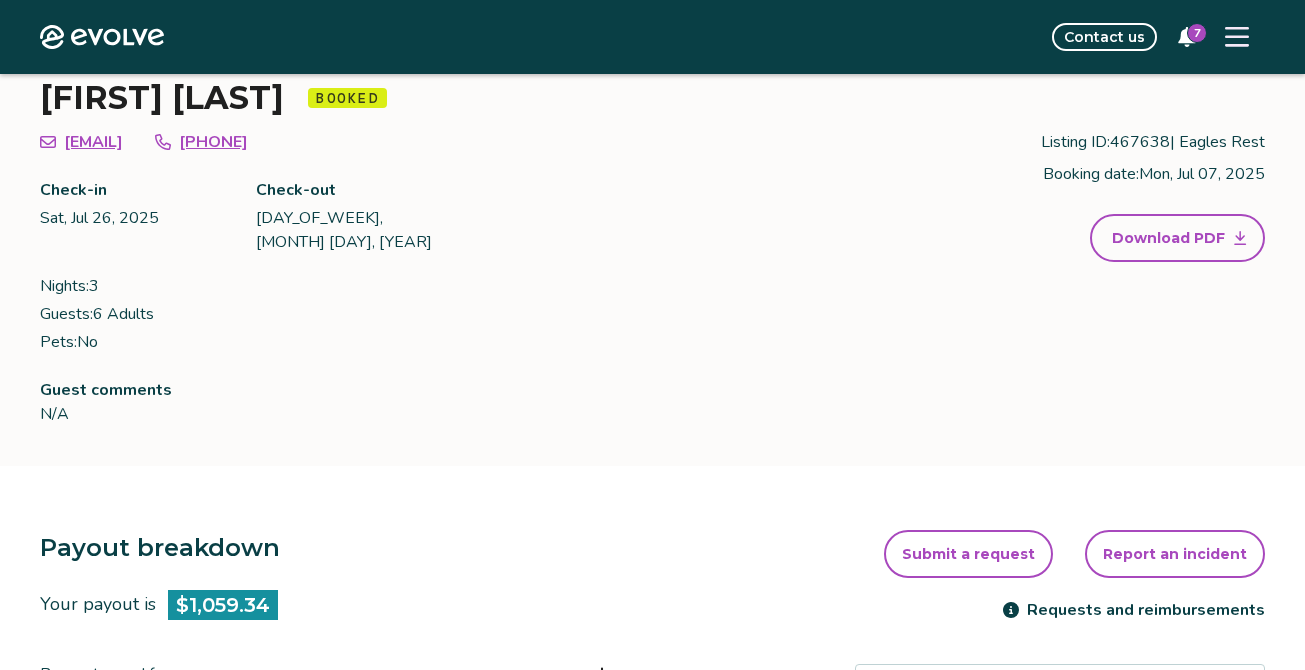 click on "[EMAIL]" at bounding box center [93, 142] 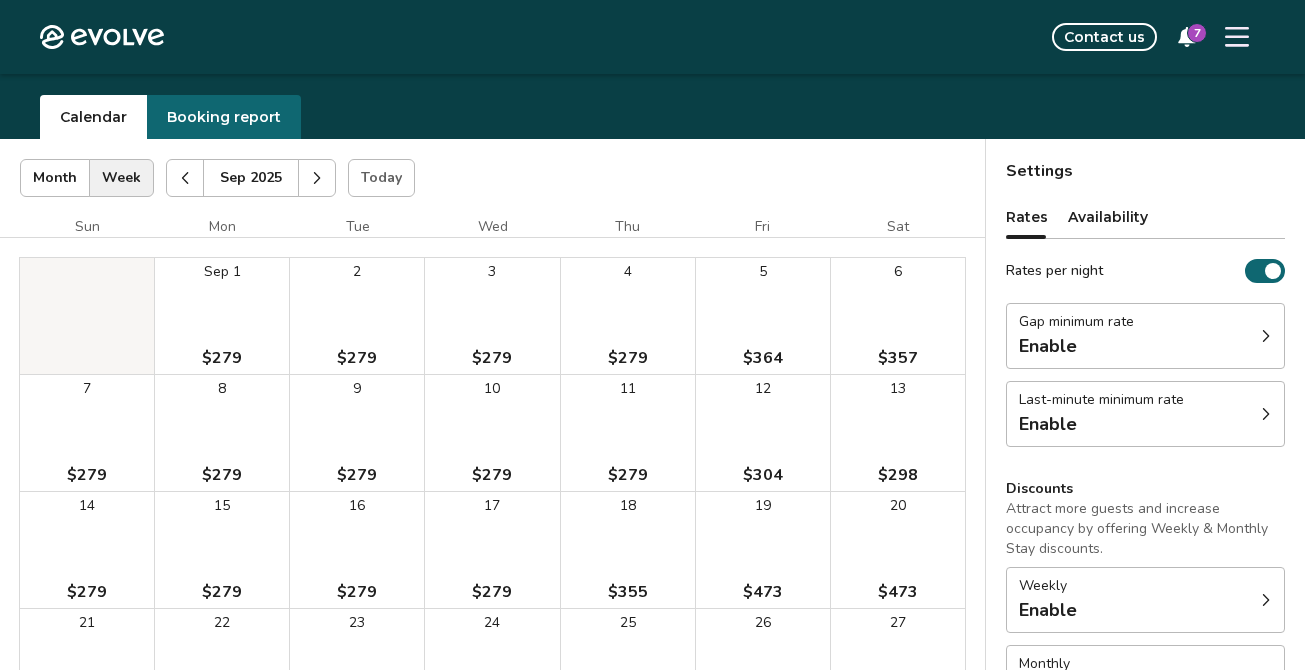 scroll, scrollTop: 42, scrollLeft: 0, axis: vertical 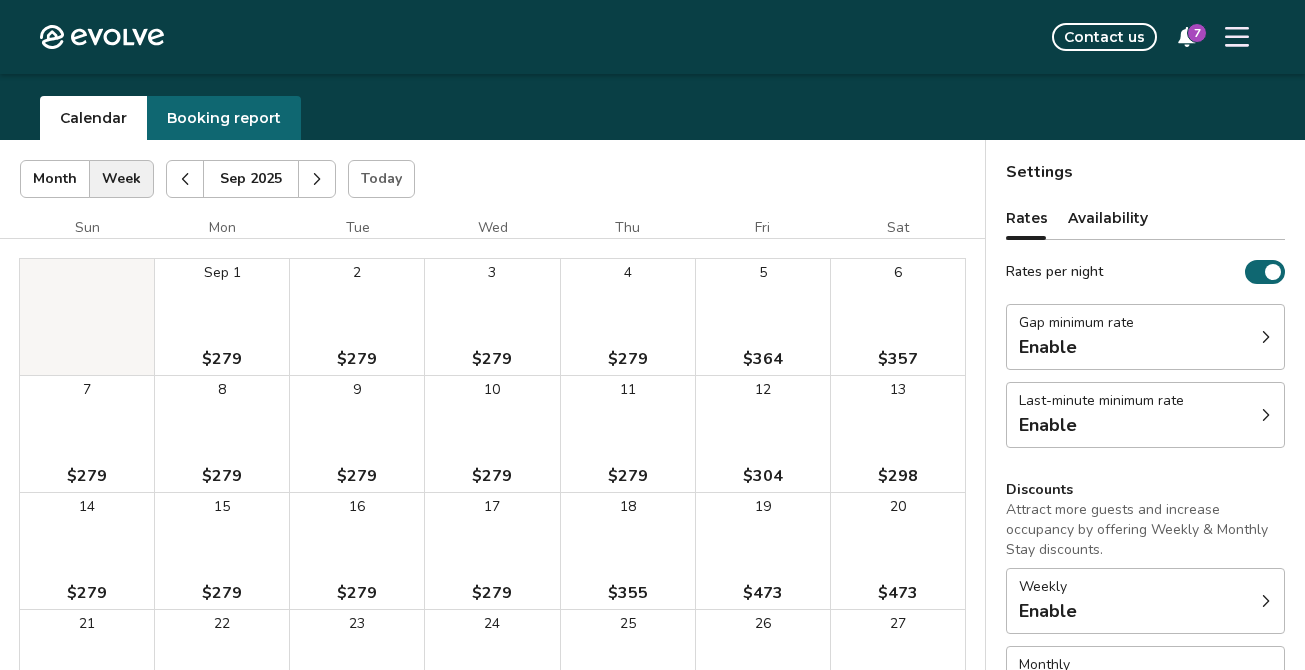click on "Booking report" at bounding box center (224, 118) 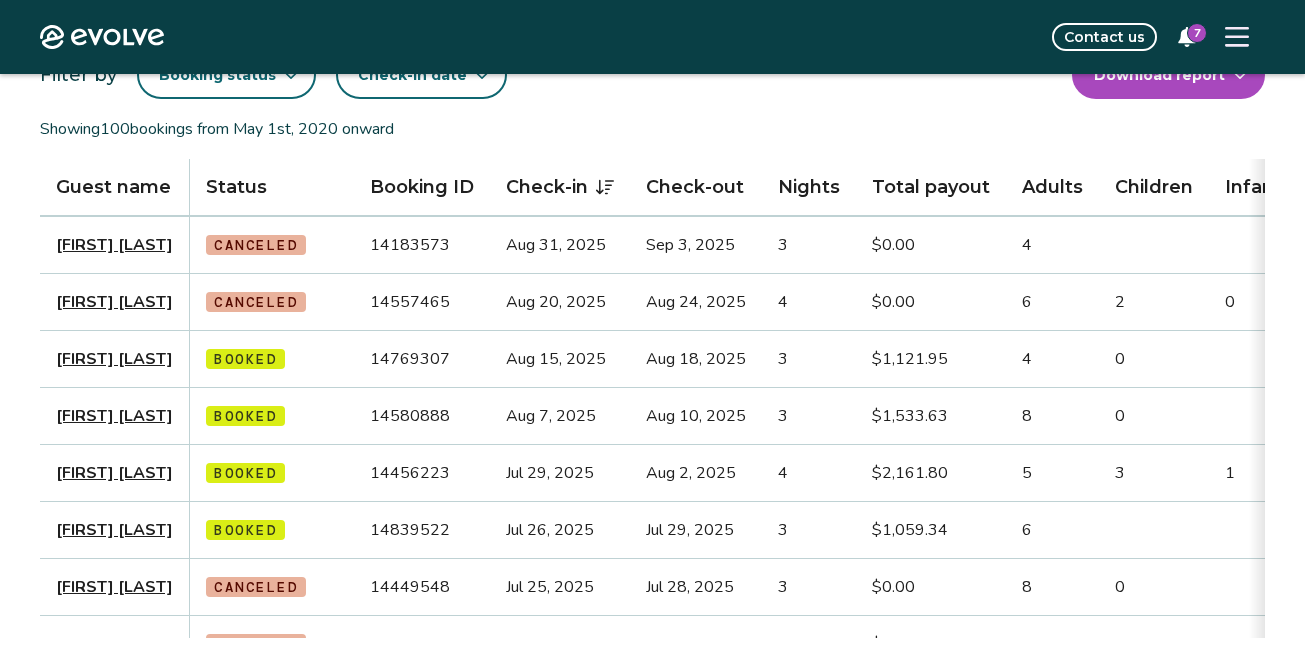 scroll, scrollTop: 149, scrollLeft: 0, axis: vertical 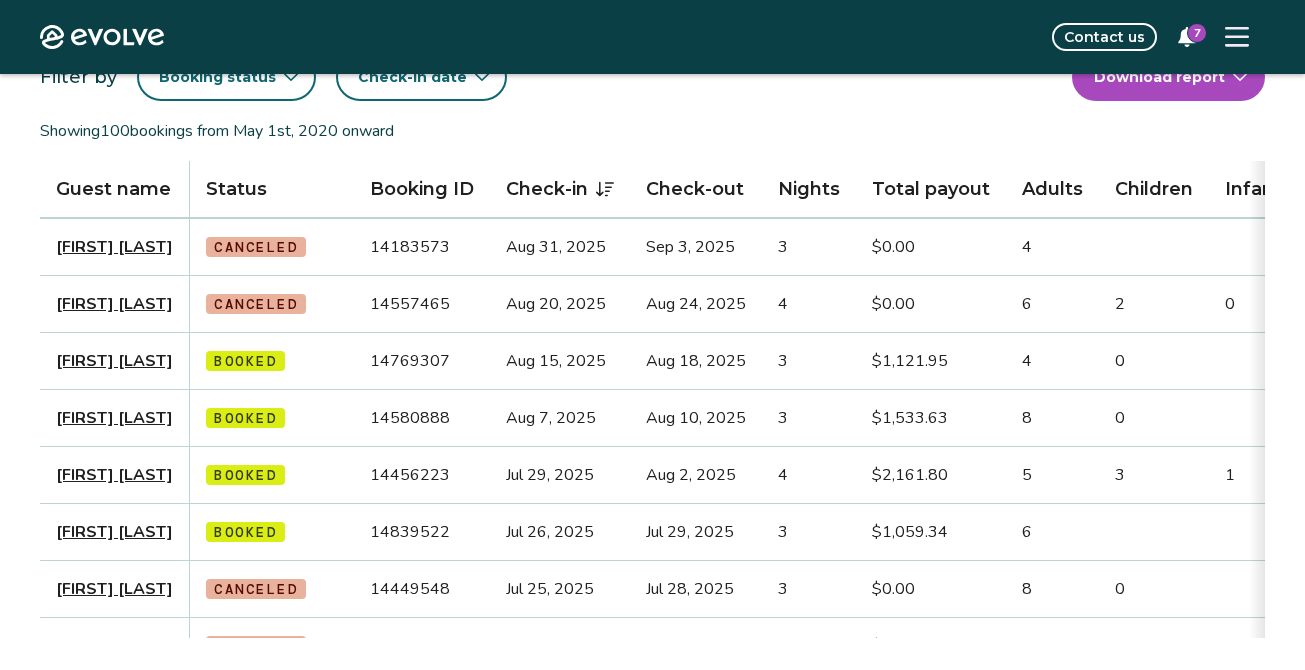 click on "[FIRST] [LAST]" at bounding box center [114, 532] 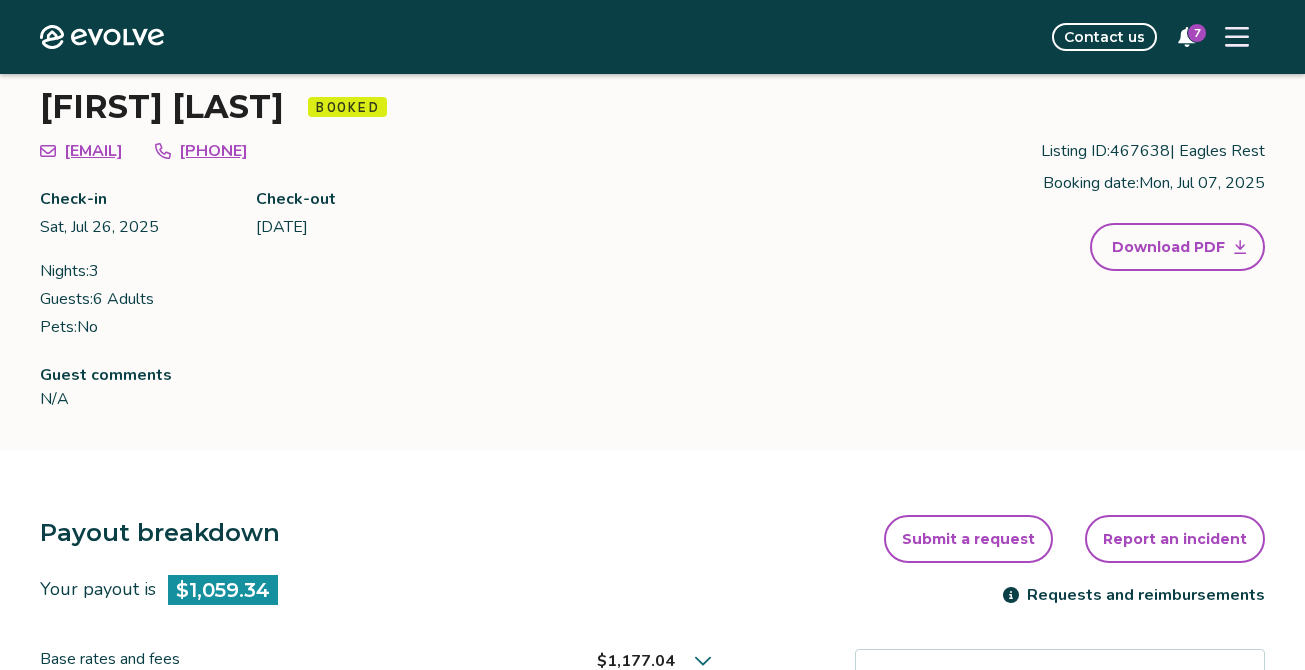 scroll, scrollTop: 109, scrollLeft: 0, axis: vertical 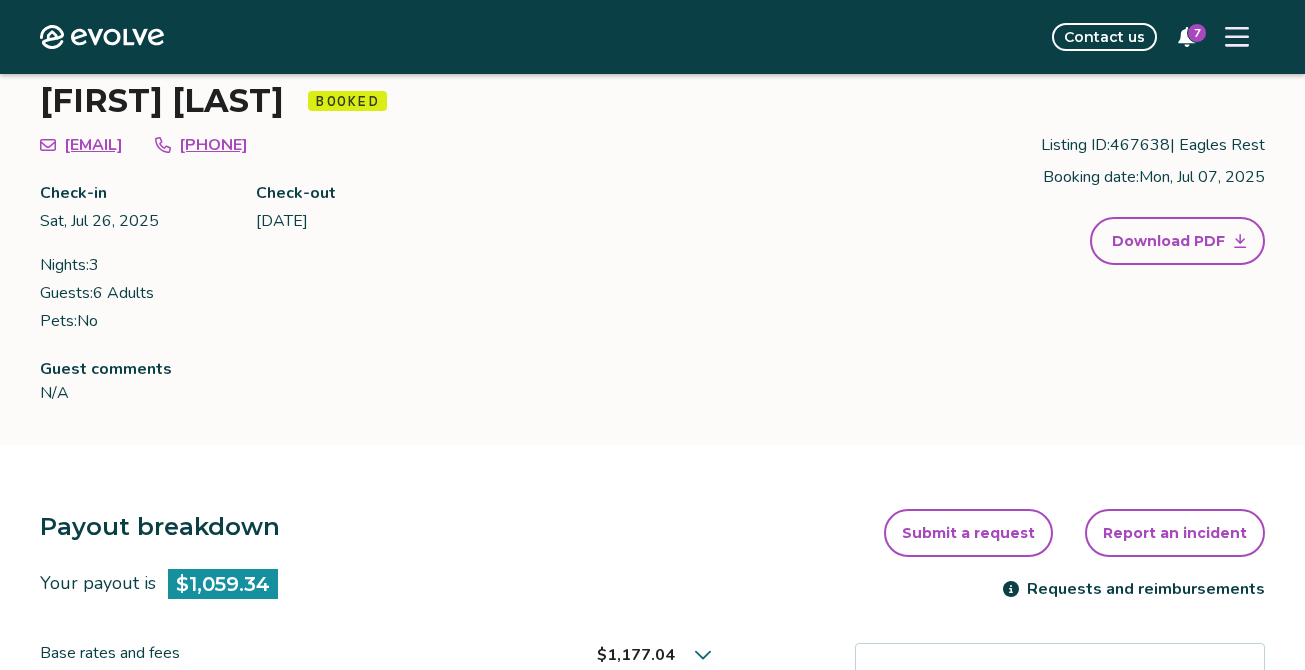 click on "Booking report Booking ID:  [NUMBER]  | Booking site:  HomeToGo [FIRST] [LAST] Booked [EMAIL] [PHONE] Check-in Sat, Jul 26, 2025 Check-out Tue, Jul 29, 2025 Nights:  3 Guests:  6 Adults Pets:  No Listing ID:  467638  |   Eagles Rest Booking date:  Mon, Jul 07, 2025 Download PDF Guest comments N/A" at bounding box center [652, 205] 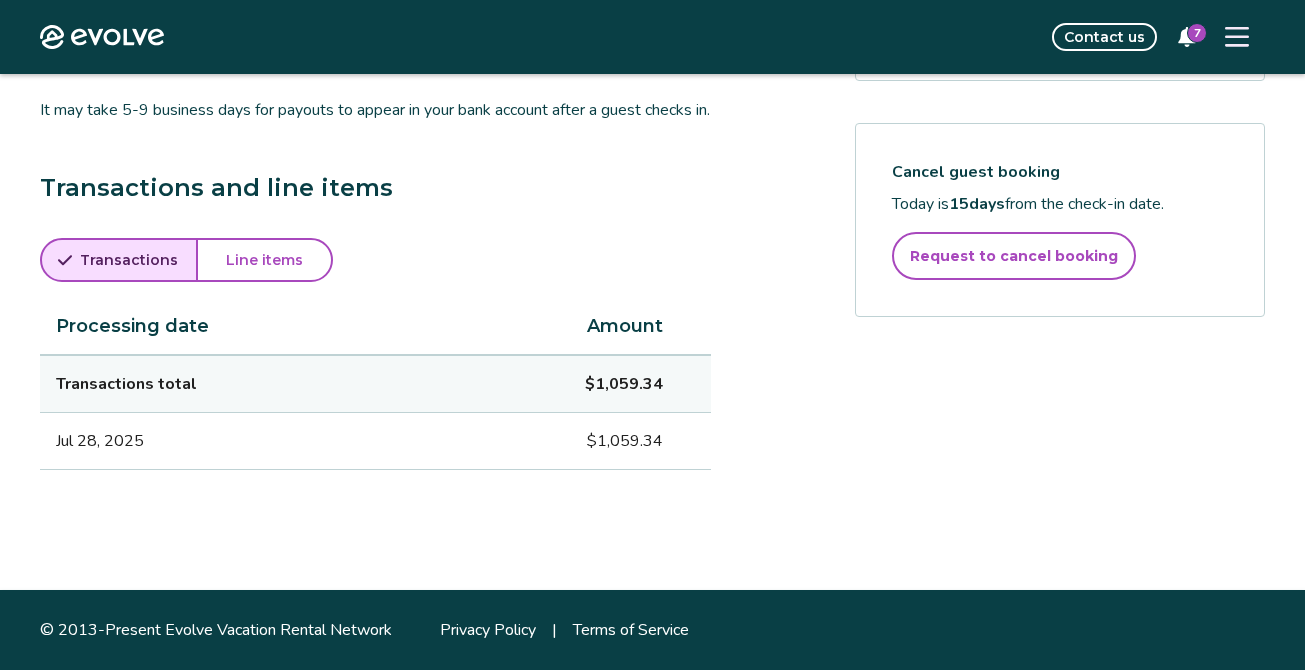 scroll, scrollTop: 921, scrollLeft: 0, axis: vertical 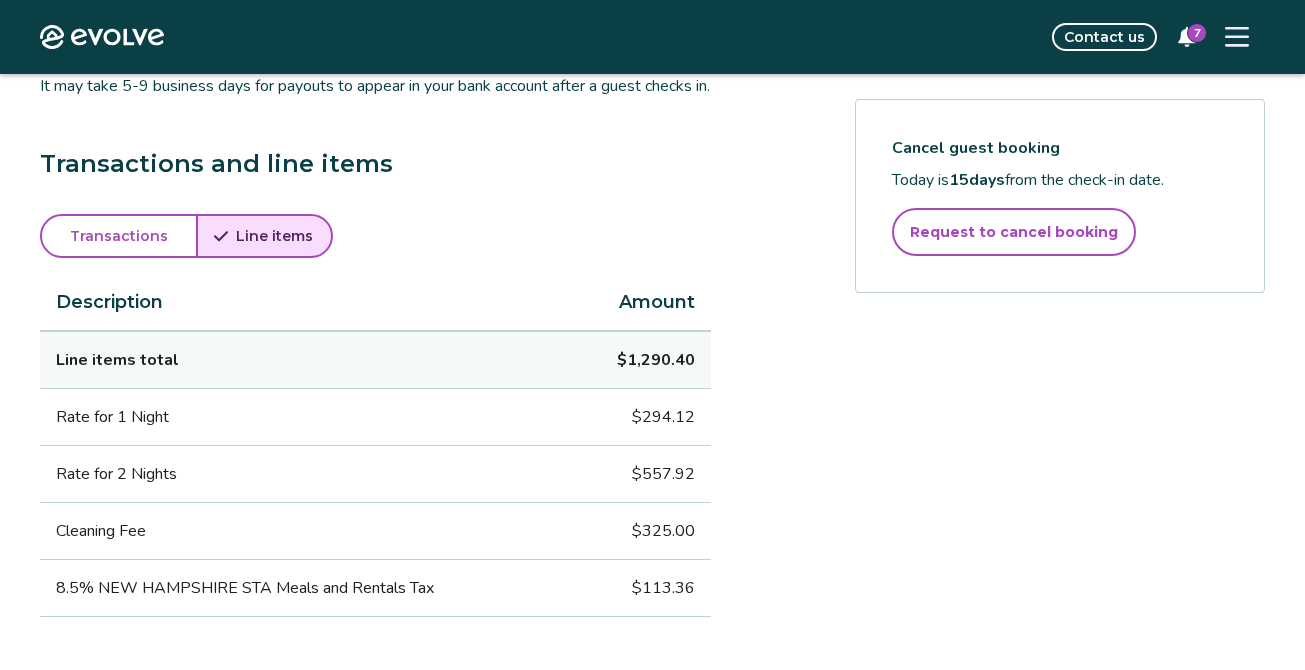 click on "Line items" at bounding box center [274, 236] 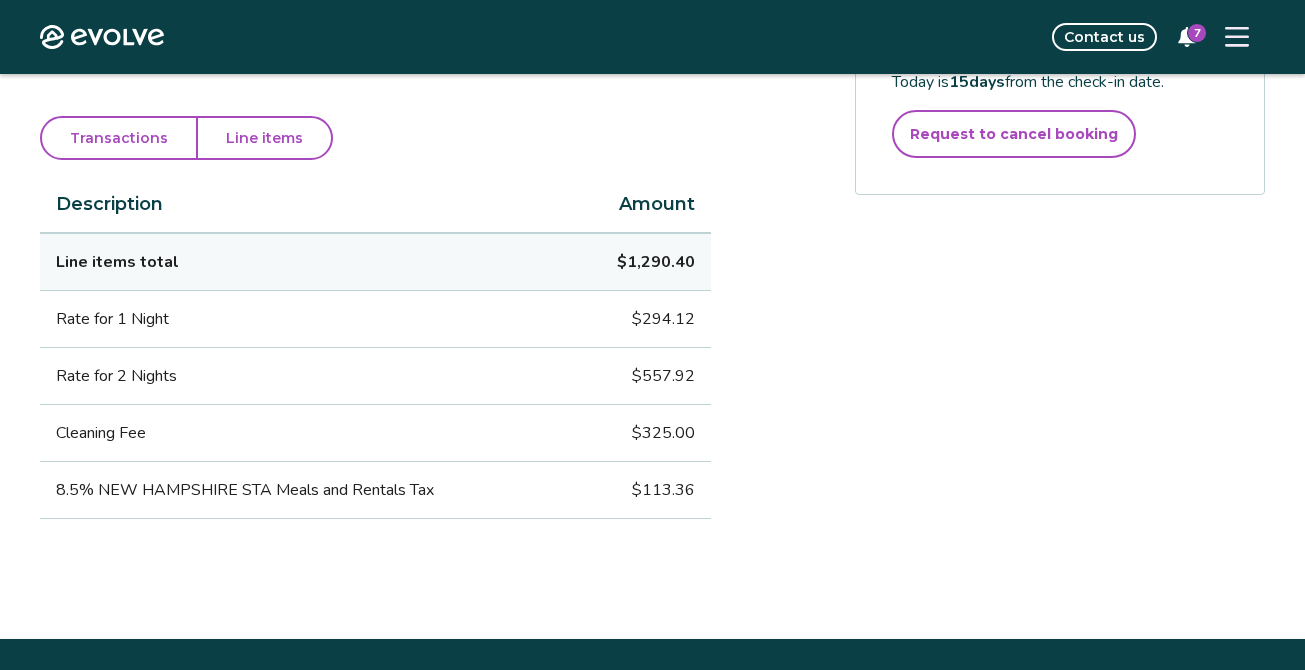 scroll, scrollTop: 1013, scrollLeft: 0, axis: vertical 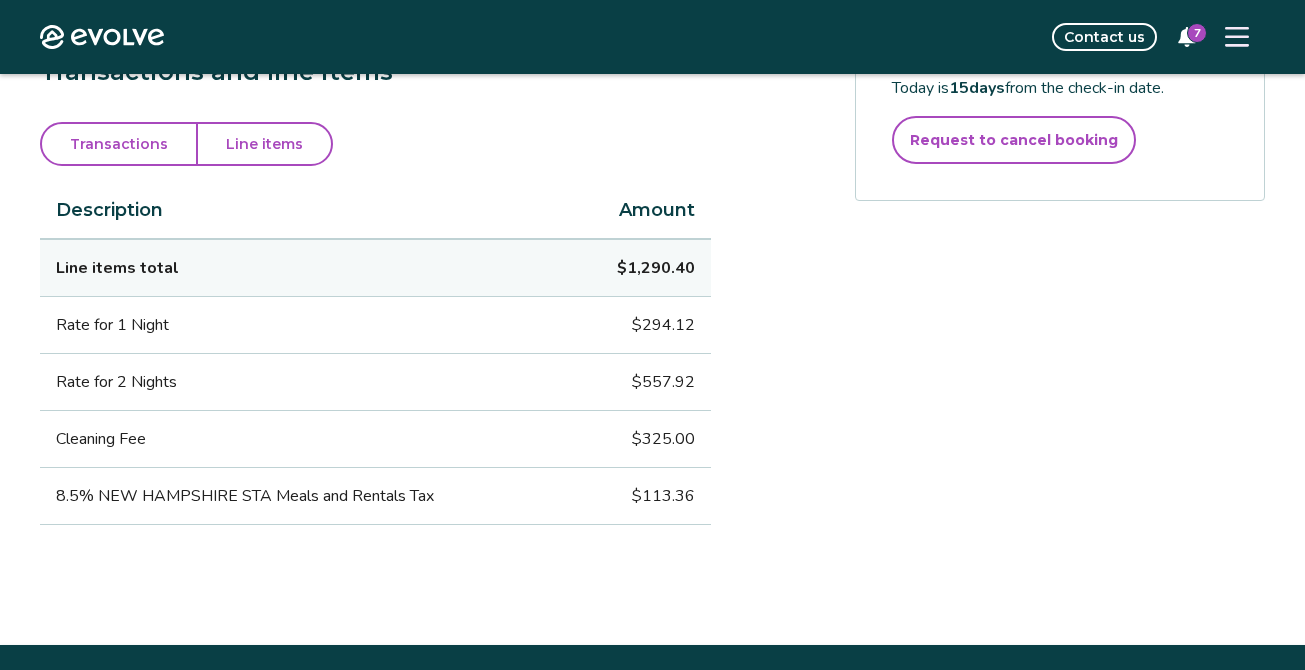 click on "Payout breakdown Your payout is $1,059.34 Base rates and fees $1,177.04 Evolve management fee -$117.70 Your tax responsibility $0.00 Your payout $1,059.34 It may take 5-9 business days for payouts to appear in your bank account after a guest checks in. Transactions and line items Transactions Line items Description Amount Line items total $1,290.40 Rate for 1 Night $294.12 Rate for 2 Nights $557.92 Cleaning Fee $325.00 8.5% NEW HAMPSHIRE STA Meals and Rentals Tax $113.36 Submit a request Report an incident Requests and reimbursements Cancellation policy Guests can cancel for a full refund up to 30 days before check-in. Outside of that, guests can change dates at the same property up to 48 hours before check-in but any amounts paid are non-refundable. Cancel guest booking Today is  15  days  from the check-in date. Request to cancel booking" at bounding box center [652, 113] 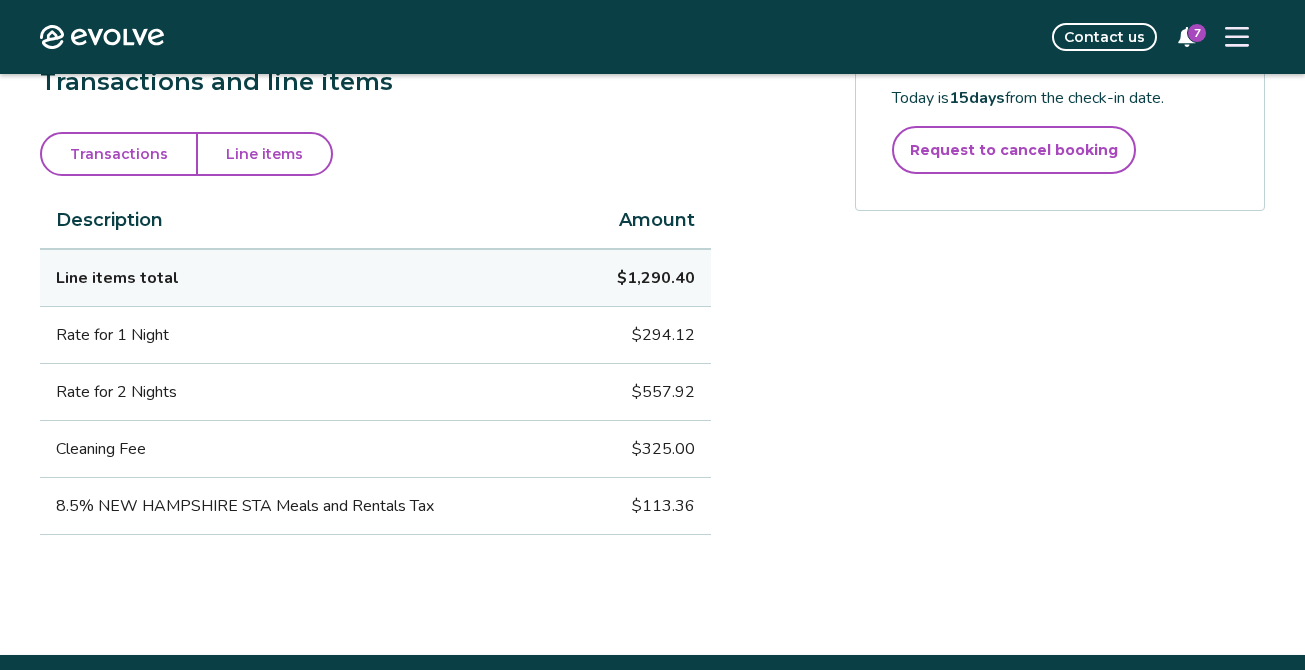 scroll, scrollTop: 1006, scrollLeft: 0, axis: vertical 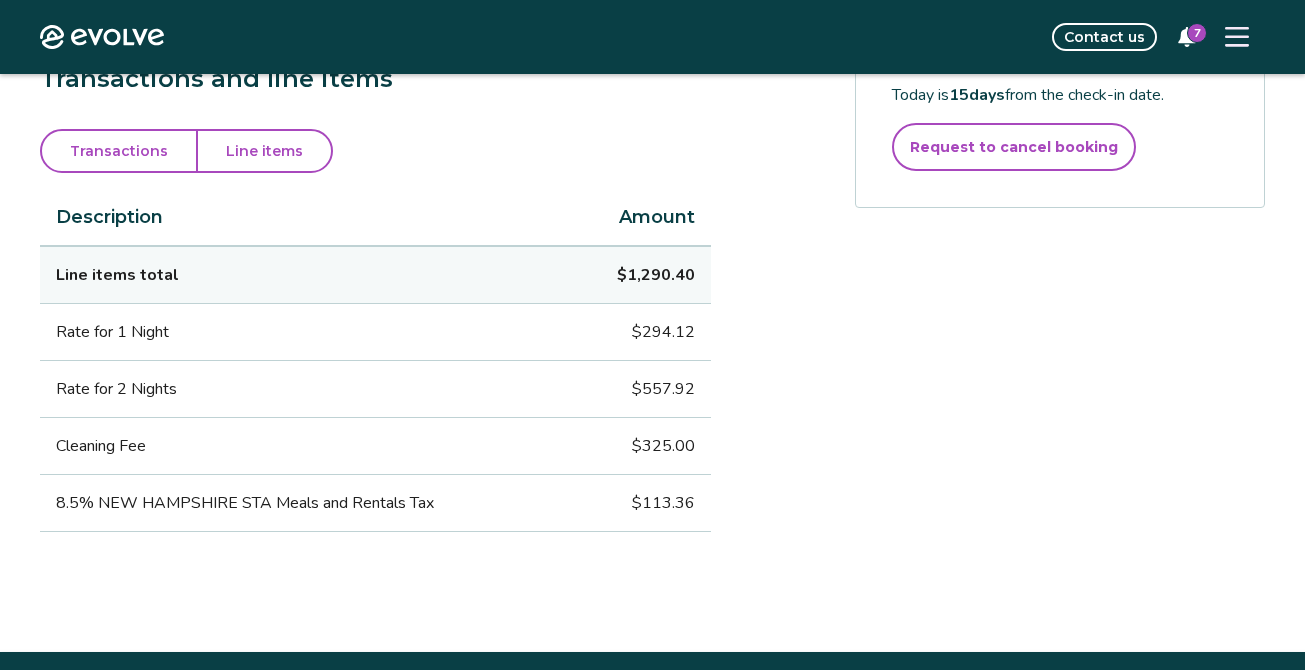 click on "Transactions" at bounding box center [119, 151] 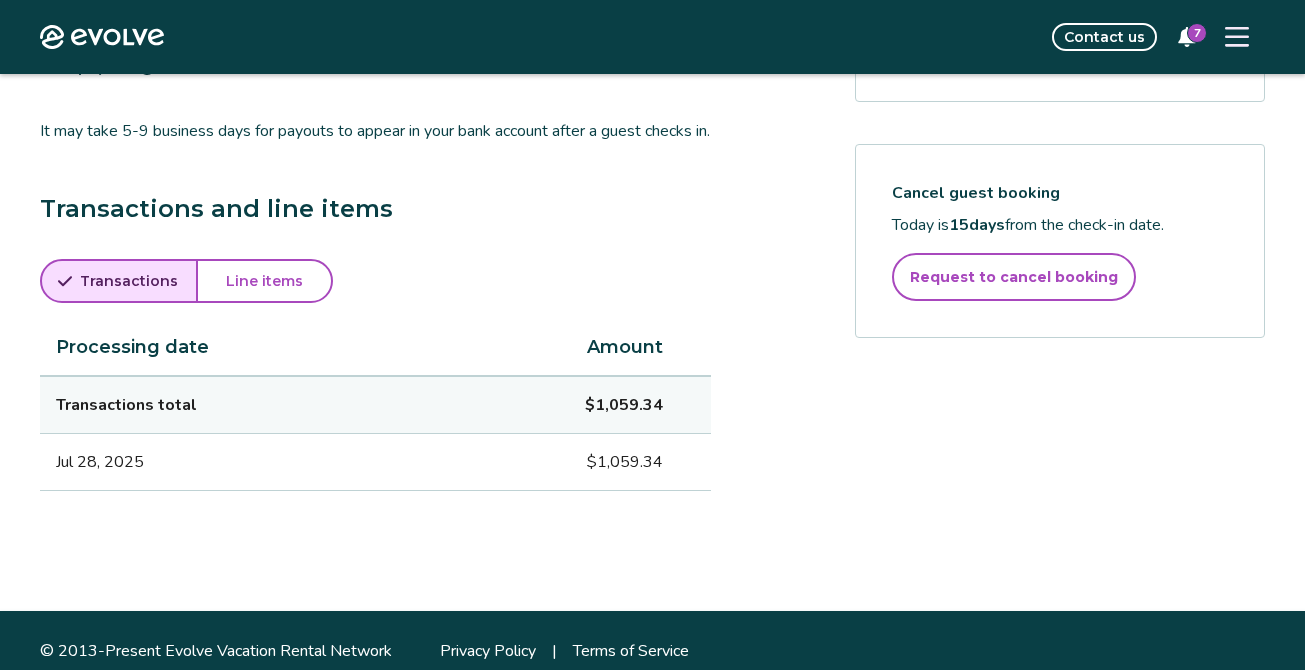 scroll, scrollTop: 875, scrollLeft: 0, axis: vertical 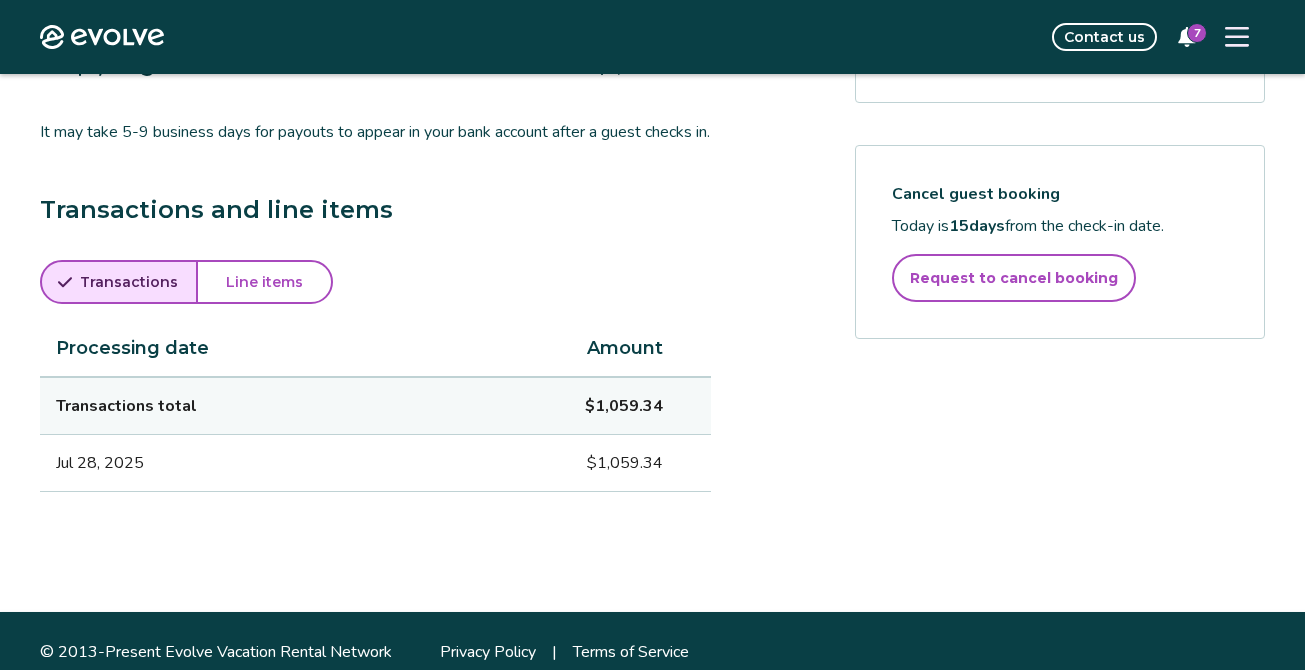 click on "Line items" at bounding box center [264, 282] 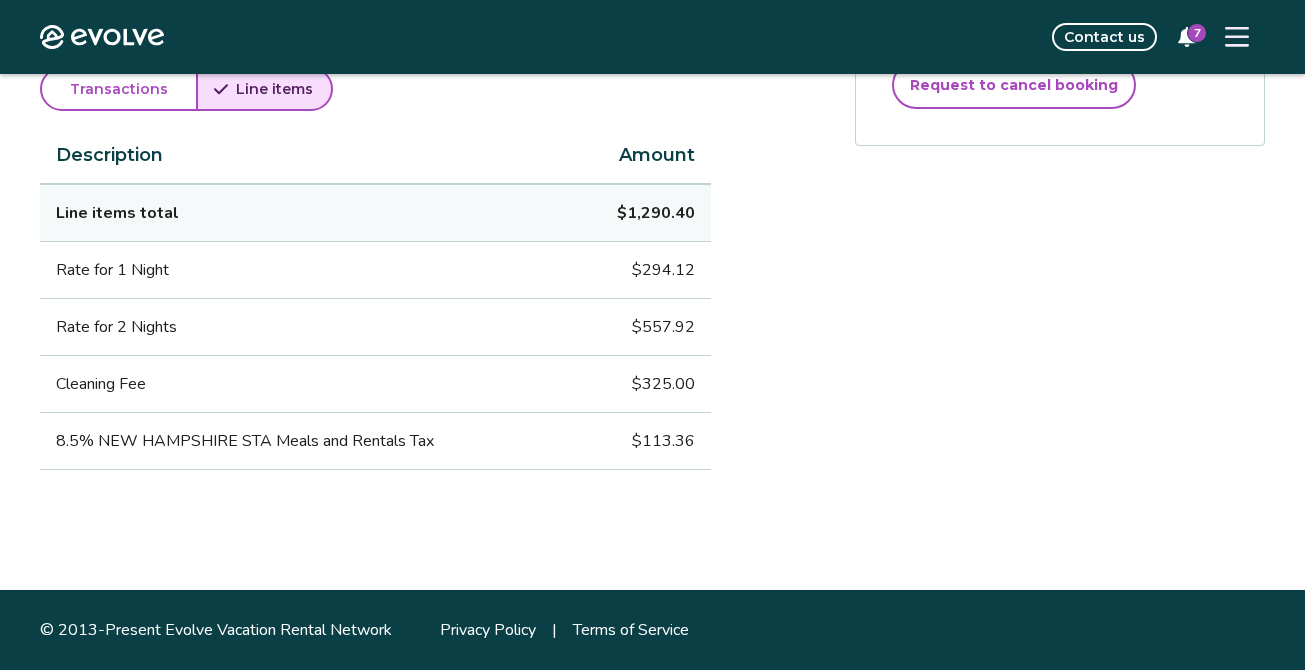 scroll, scrollTop: 1092, scrollLeft: 0, axis: vertical 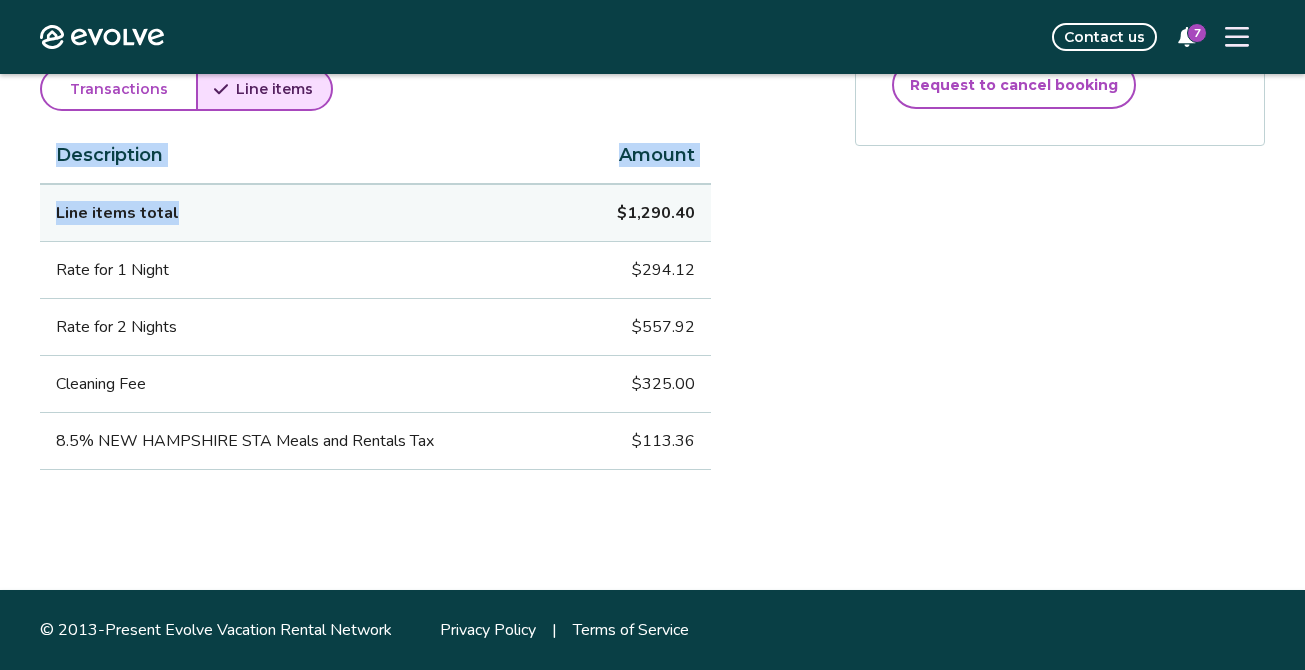drag, startPoint x: 31, startPoint y: 192, endPoint x: 55, endPoint y: 233, distance: 47.507893 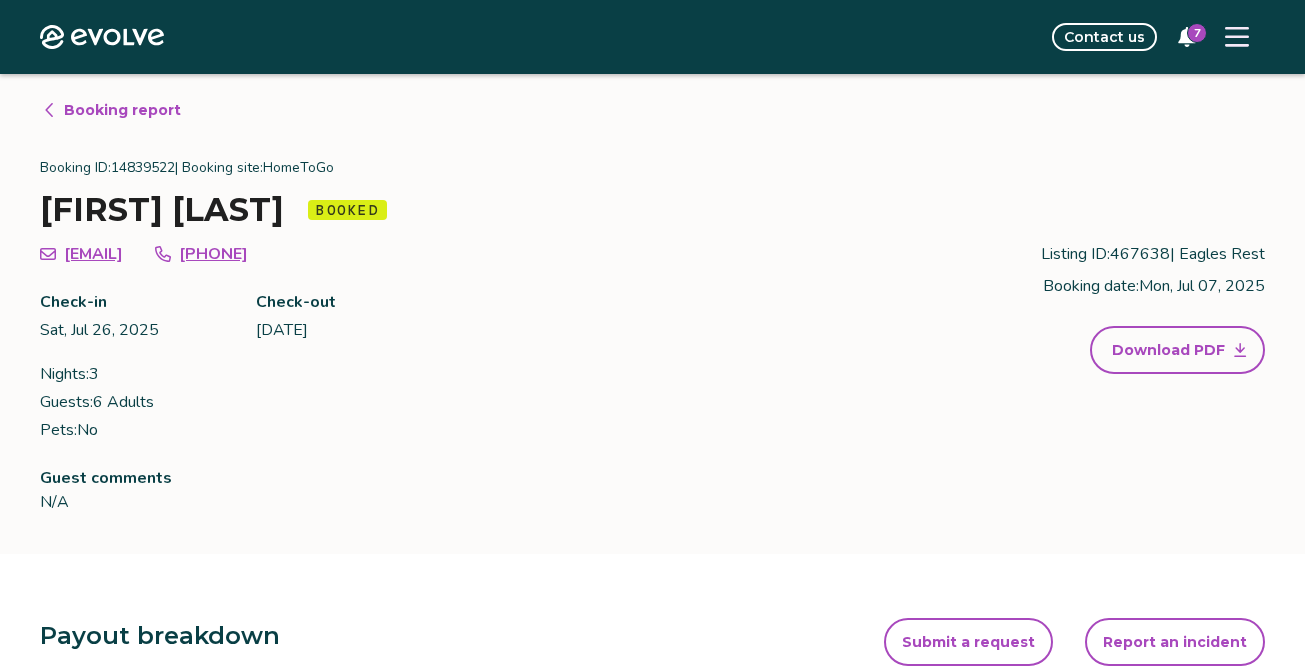 scroll, scrollTop: 5, scrollLeft: 0, axis: vertical 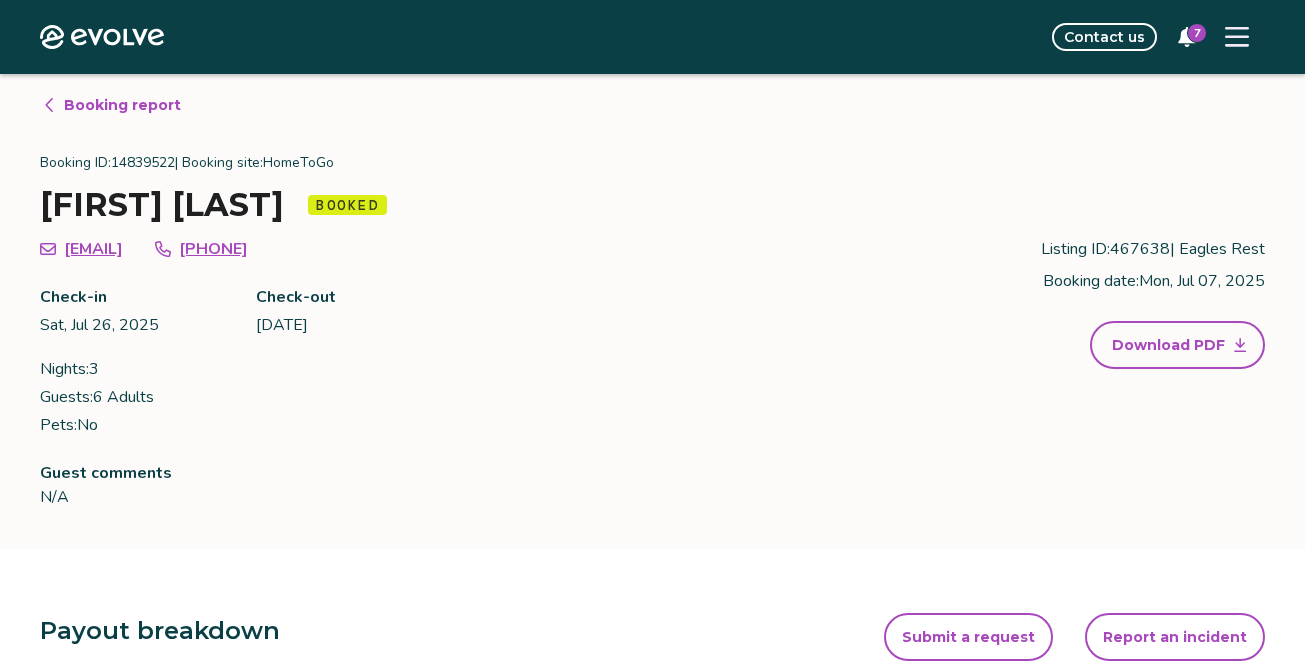 click on "[EMAIL]" at bounding box center [93, 249] 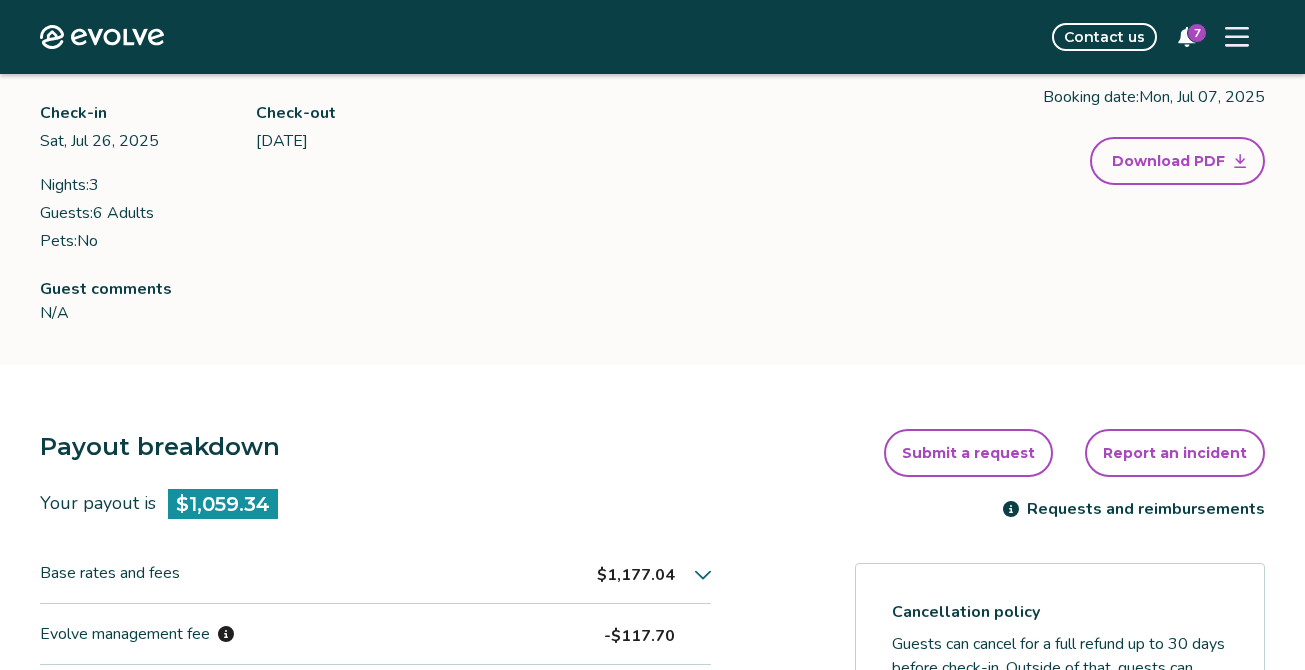scroll, scrollTop: 0, scrollLeft: 0, axis: both 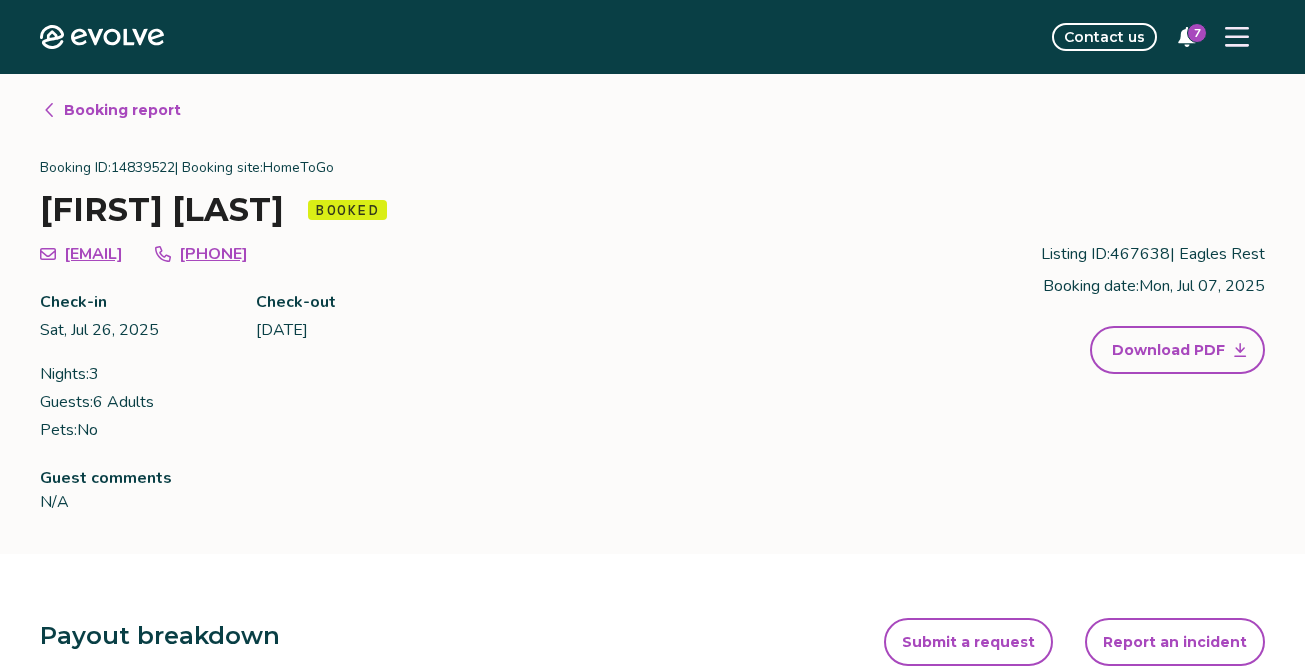 click on "[EMAIL]" at bounding box center [93, 254] 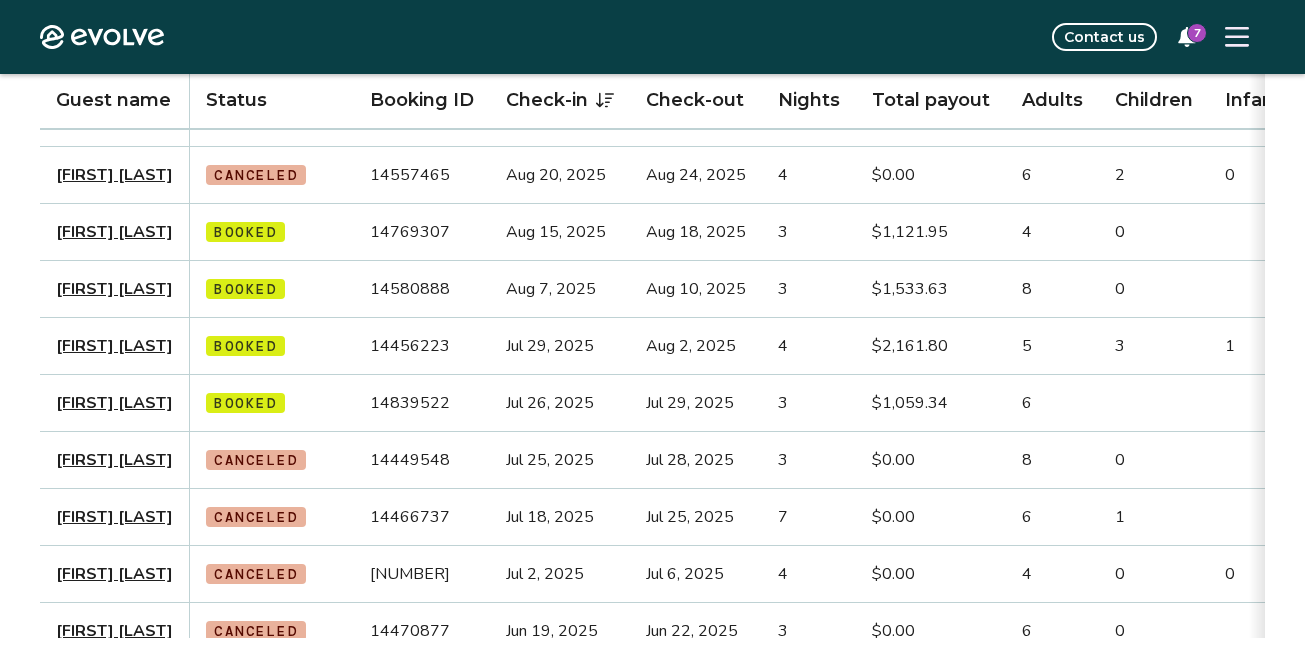 scroll, scrollTop: 275, scrollLeft: 0, axis: vertical 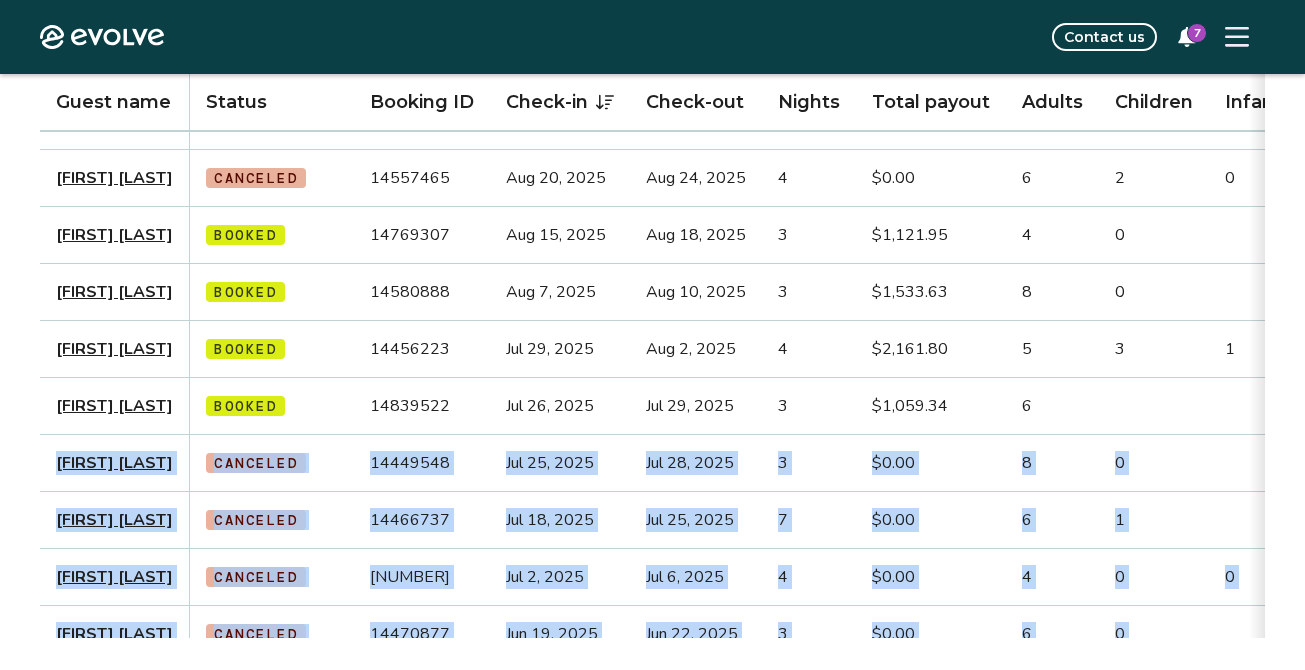 drag, startPoint x: 1261, startPoint y: 394, endPoint x: 1315, endPoint y: 379, distance: 56.044624 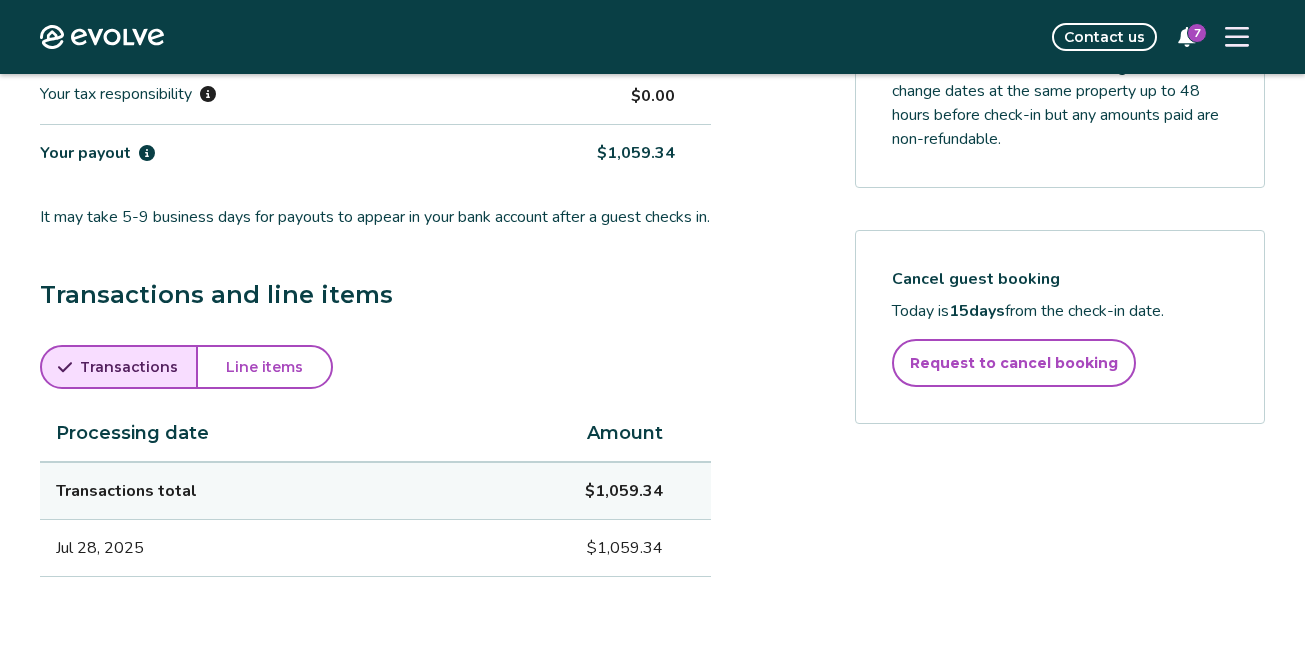 scroll, scrollTop: 795, scrollLeft: 0, axis: vertical 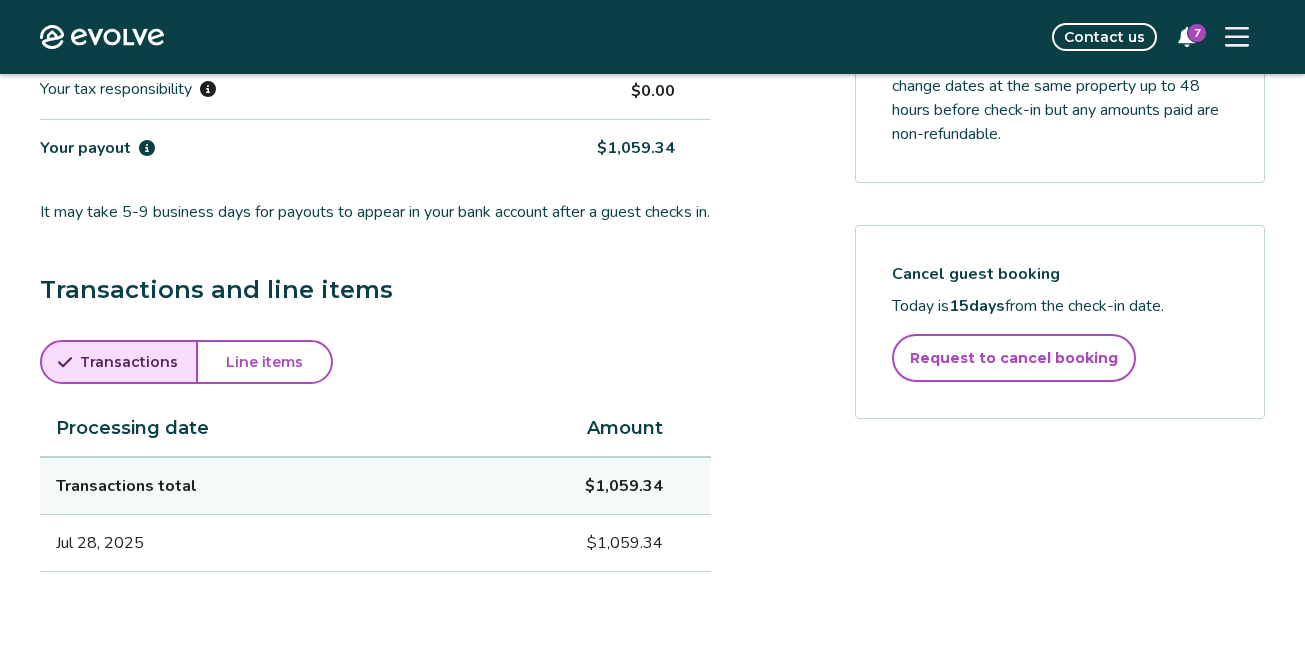 click on "Request to cancel booking" at bounding box center [1014, 358] 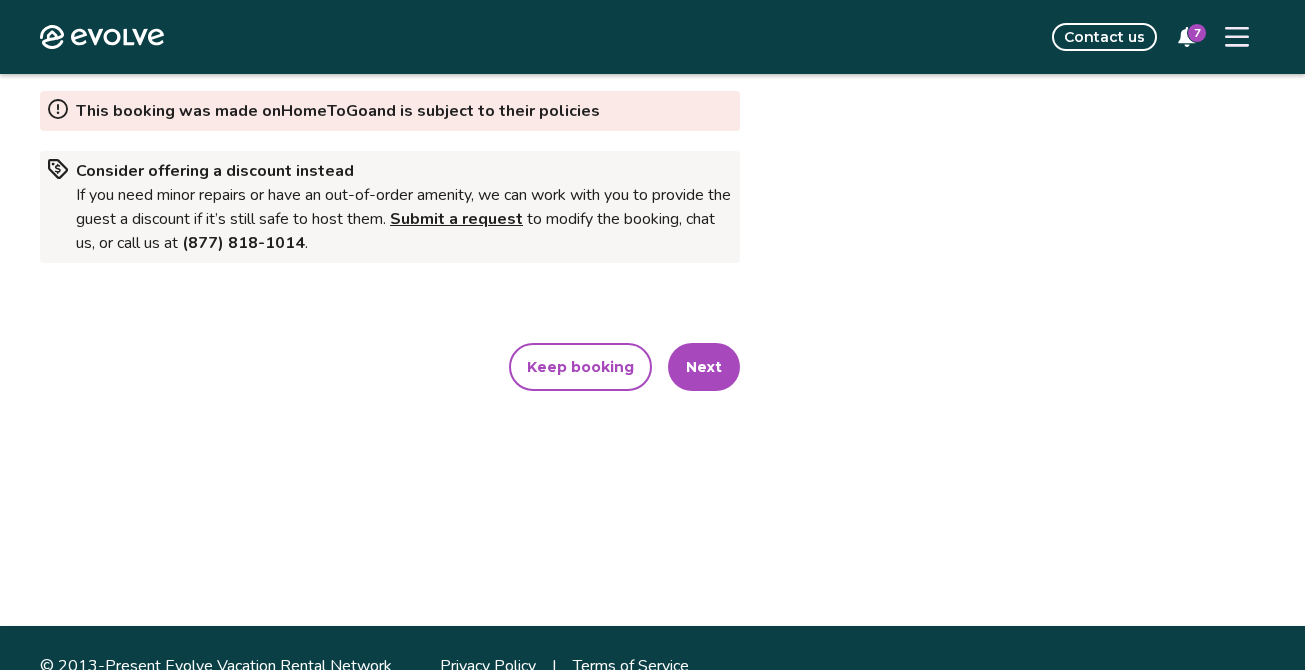 scroll, scrollTop: 337, scrollLeft: 0, axis: vertical 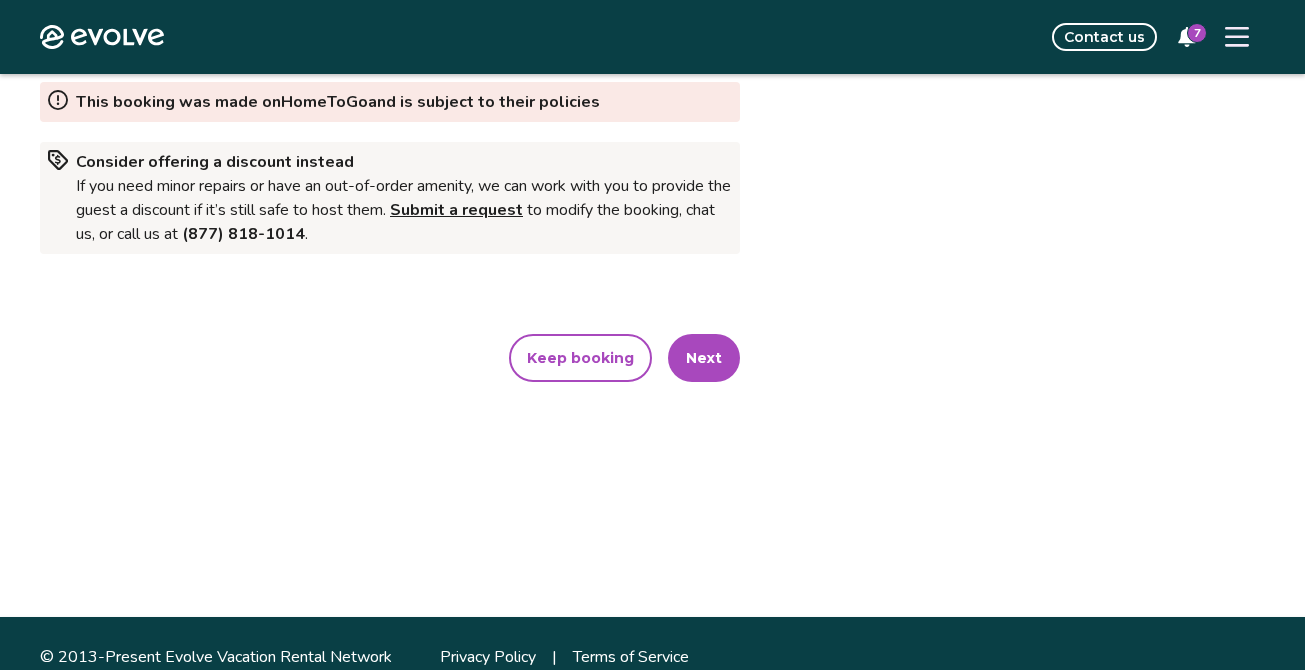 click on "Next" at bounding box center [704, 358] 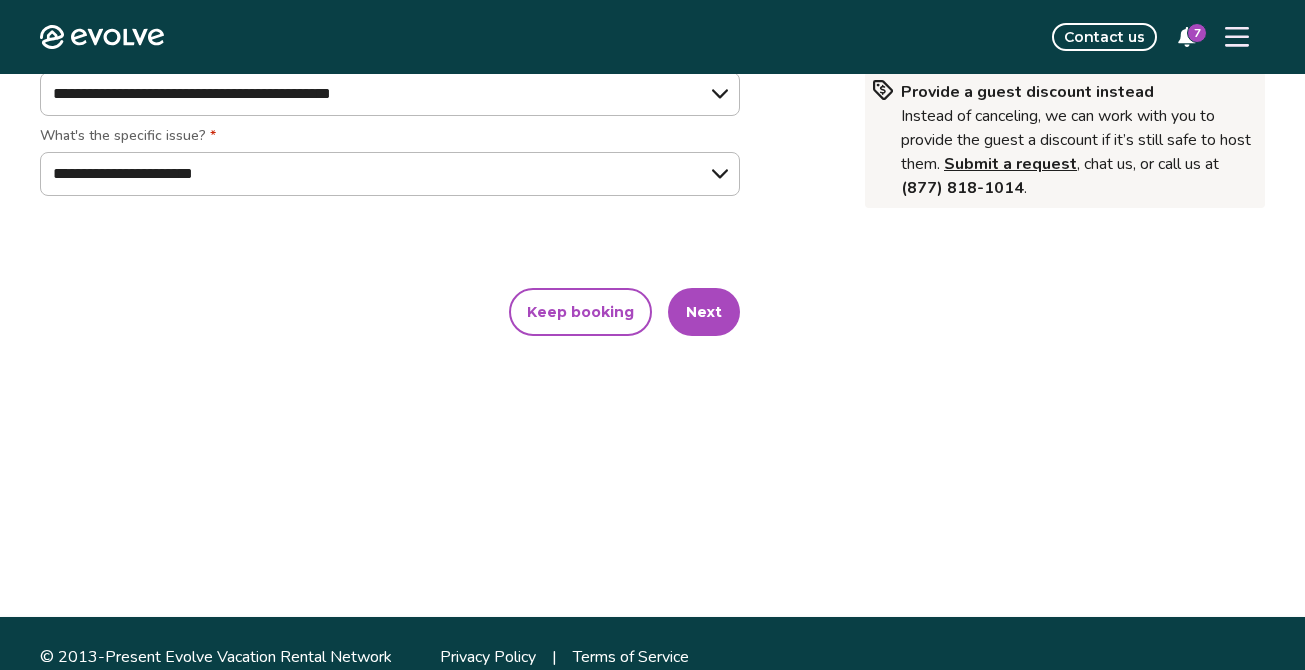 scroll, scrollTop: 0, scrollLeft: 0, axis: both 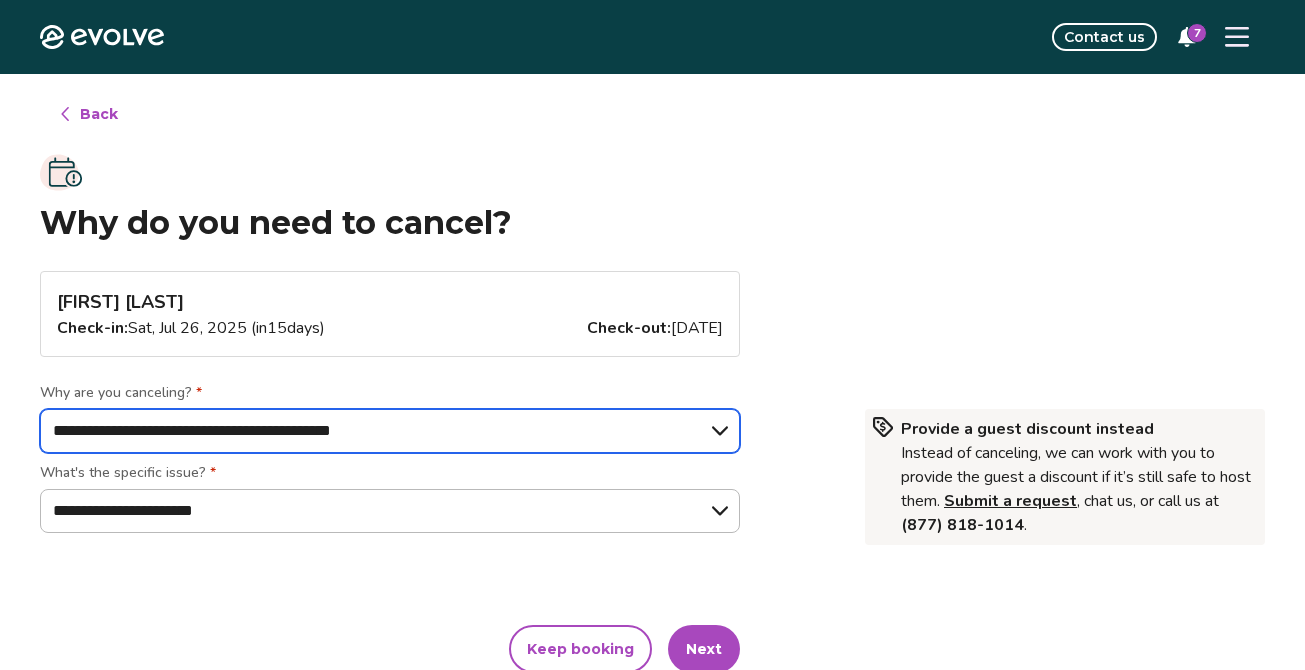 click on "**********" at bounding box center [390, 431] 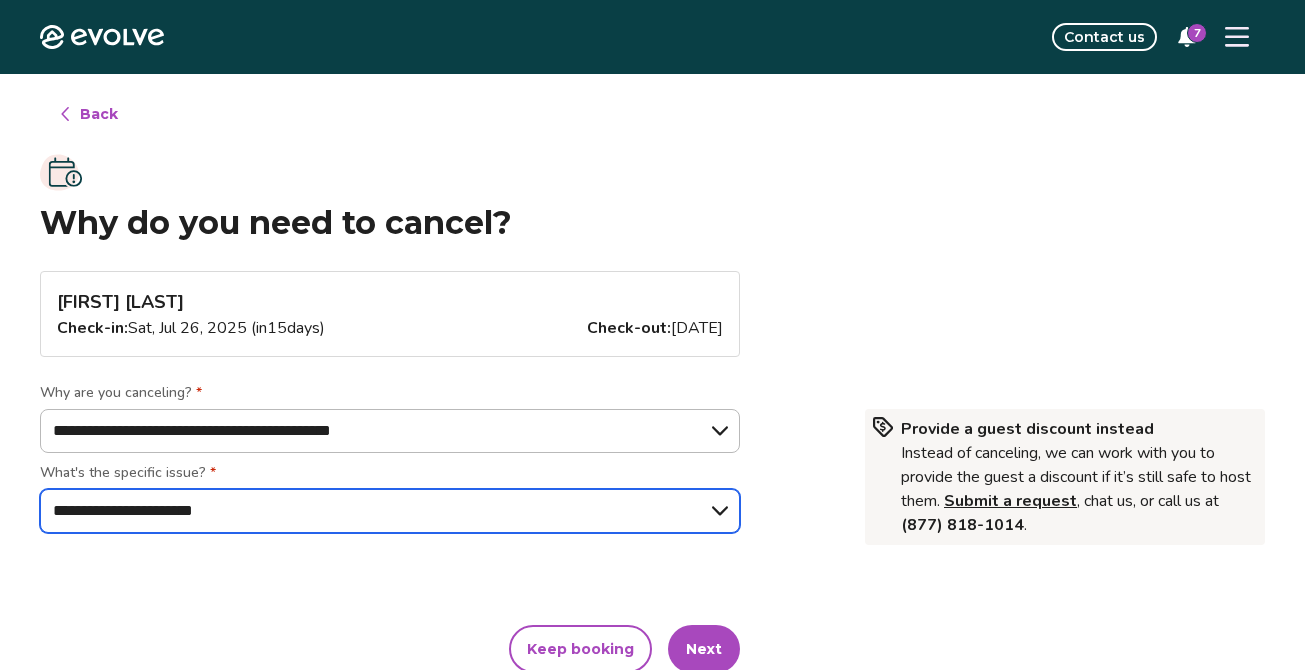 click on "**********" at bounding box center (390, 511) 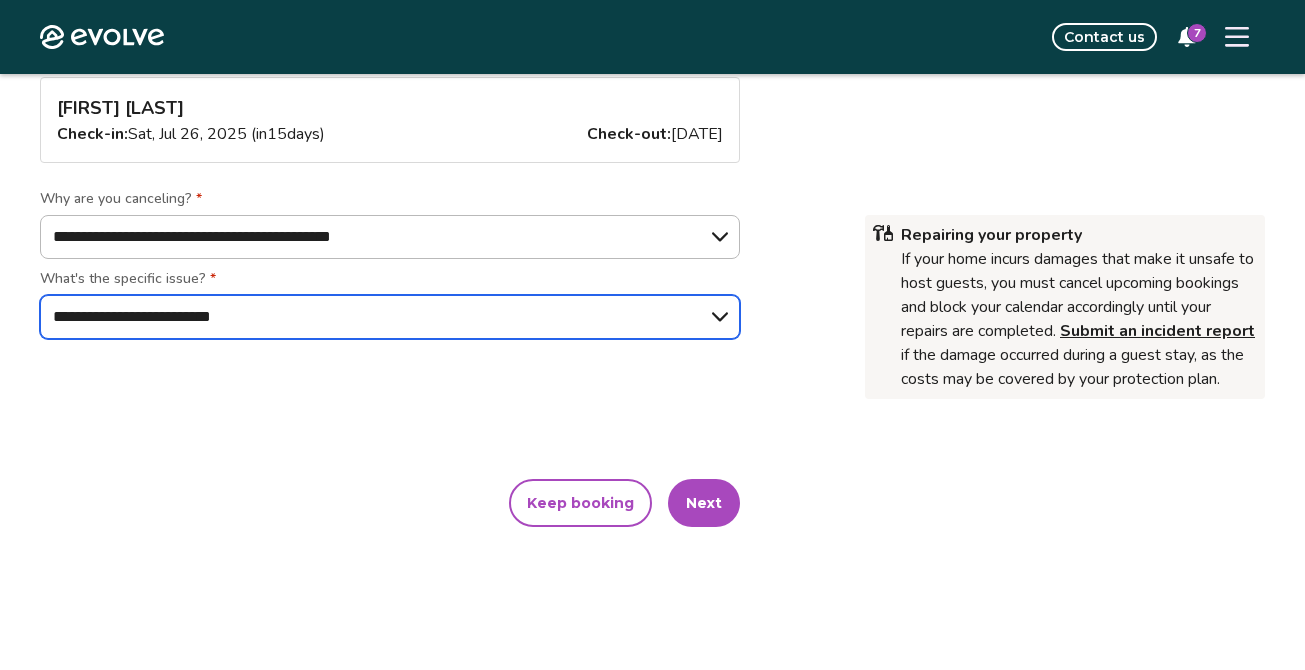 scroll, scrollTop: 201, scrollLeft: 0, axis: vertical 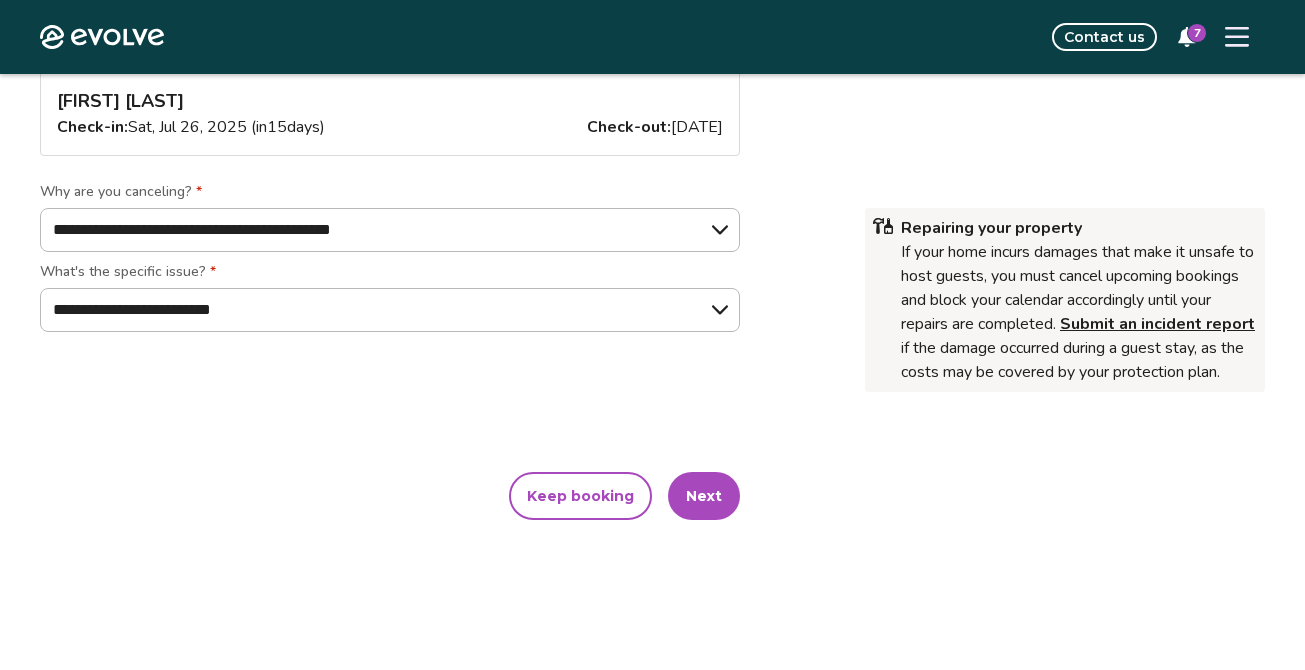 click on "Next" at bounding box center (704, 496) 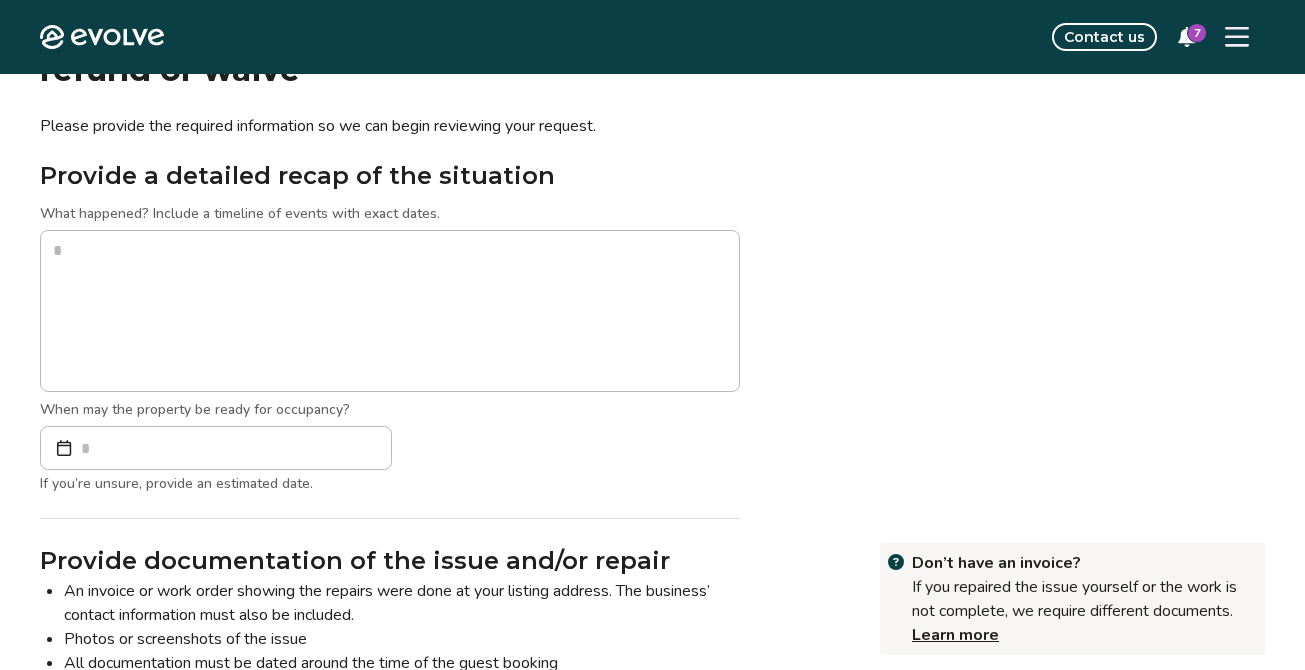 scroll, scrollTop: 0, scrollLeft: 0, axis: both 